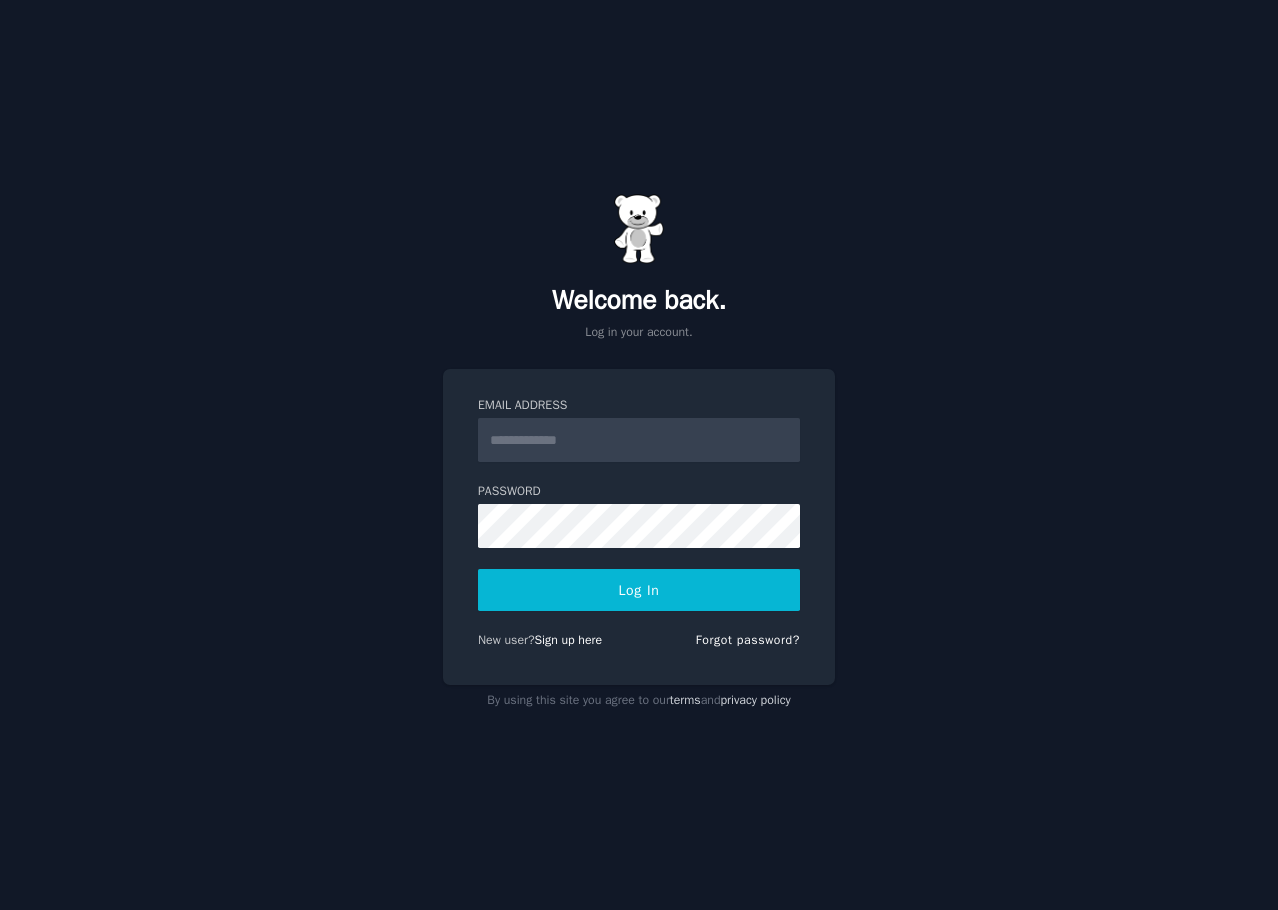 scroll, scrollTop: 0, scrollLeft: 0, axis: both 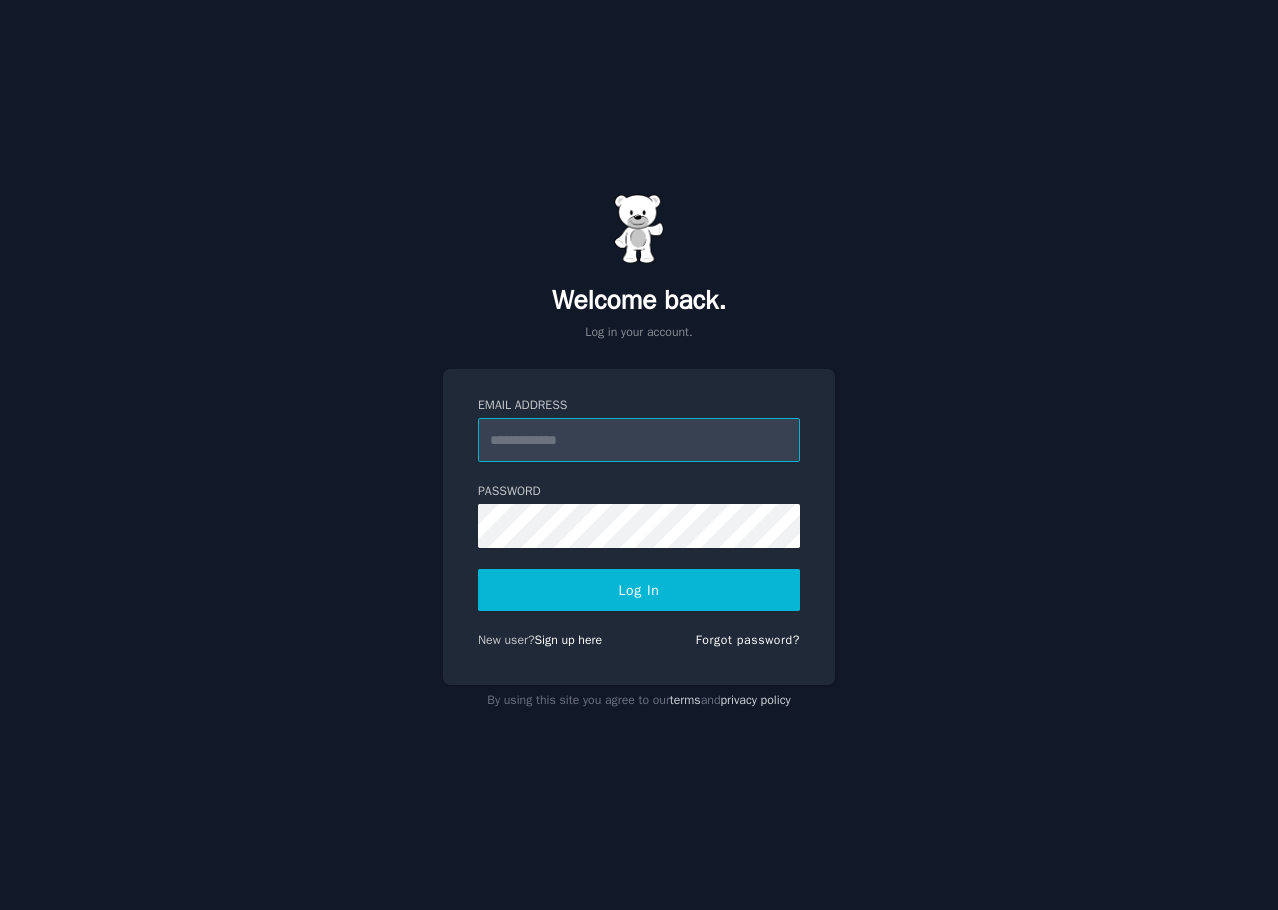 click on "Email Address" at bounding box center (639, 440) 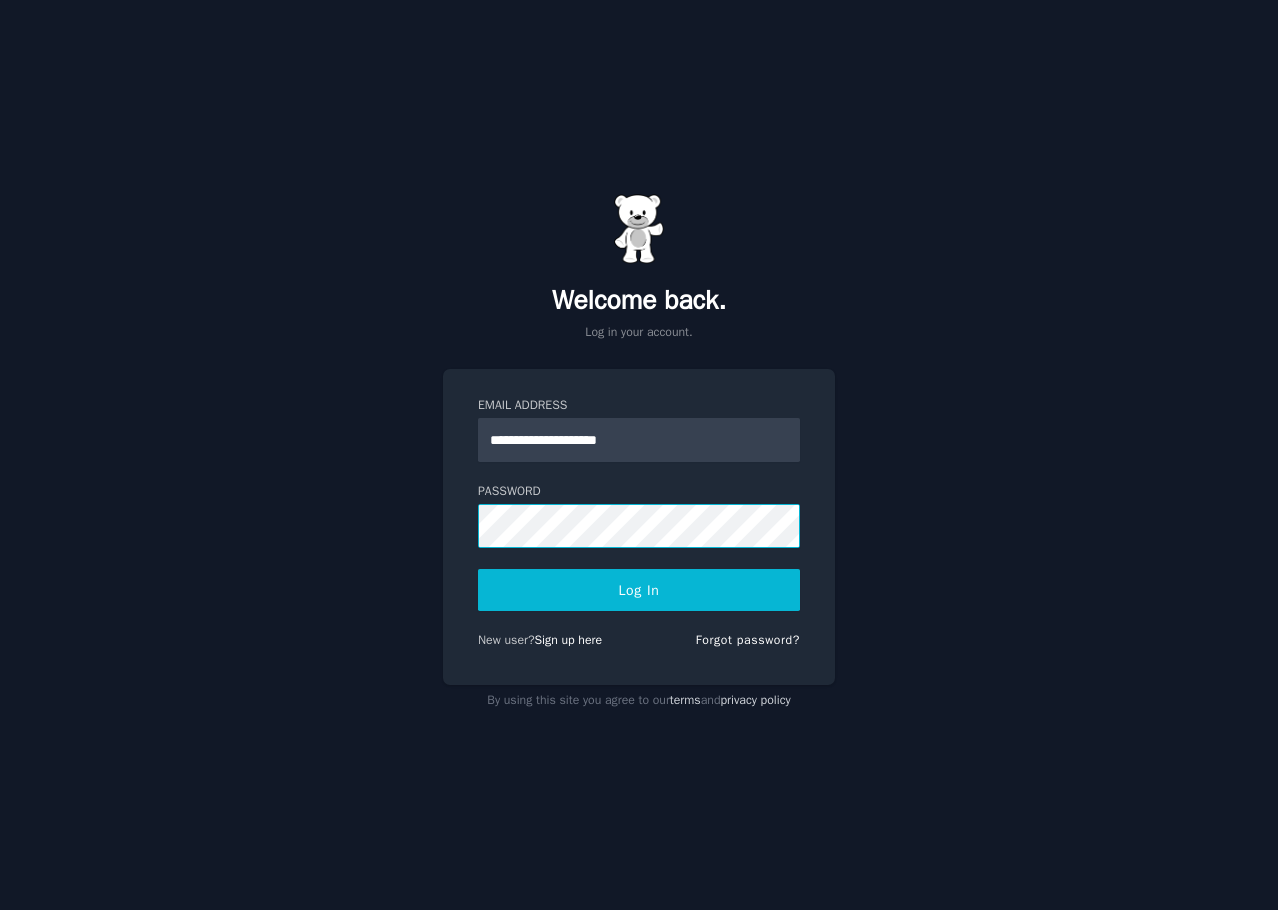 click on "Log In" at bounding box center [639, 590] 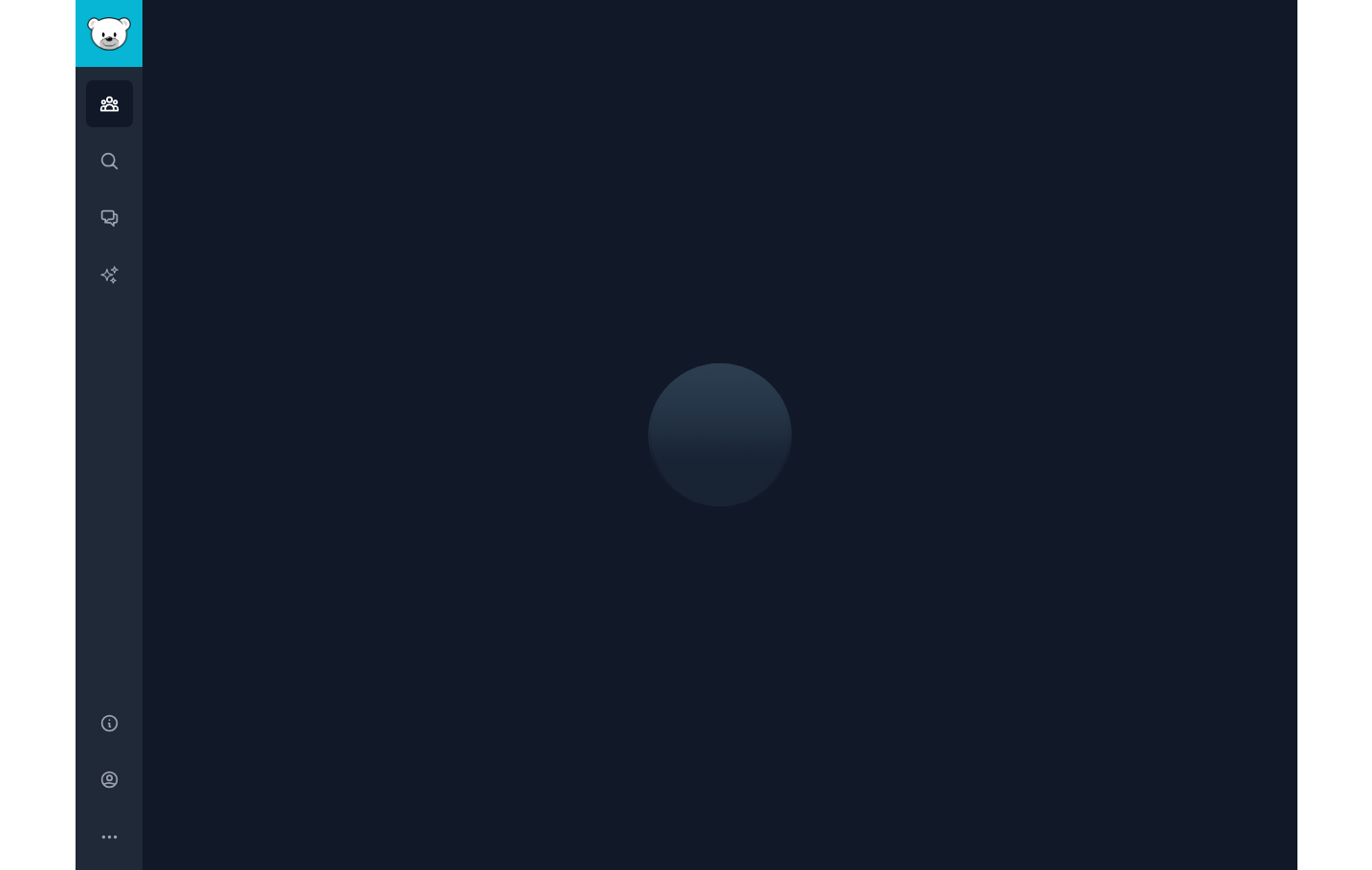 scroll, scrollTop: 0, scrollLeft: 0, axis: both 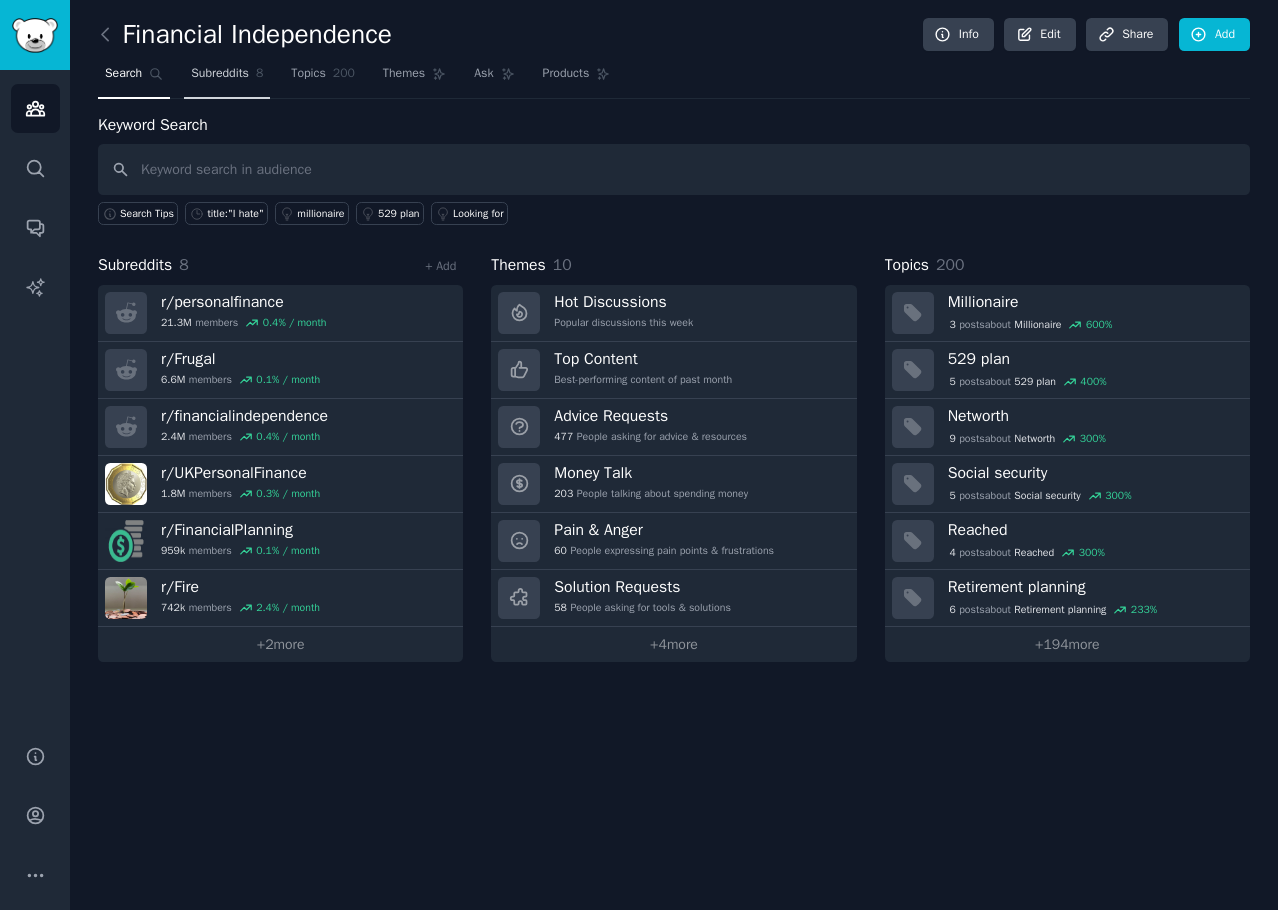 click on "Subreddits" at bounding box center [220, 74] 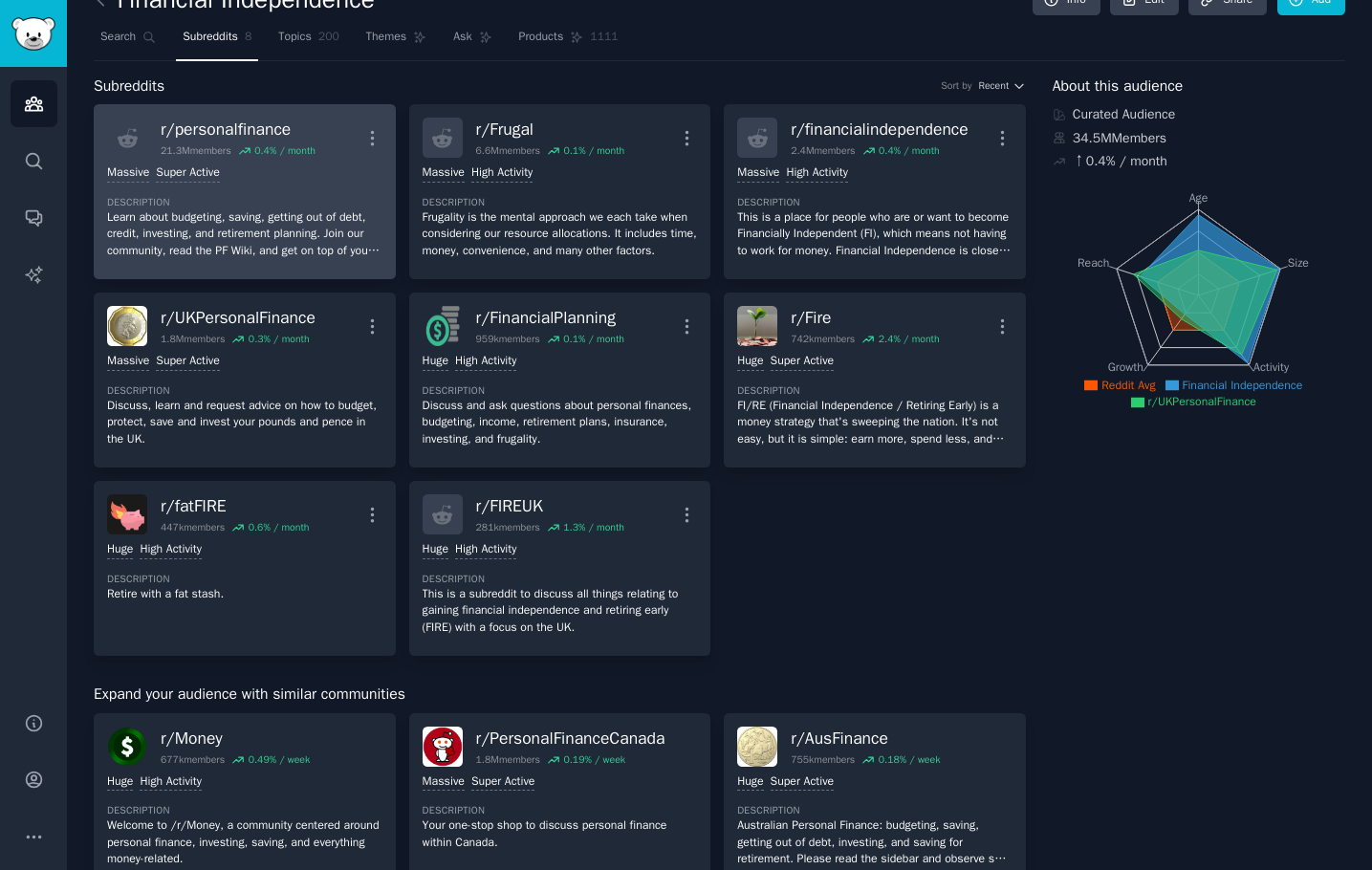 scroll, scrollTop: 0, scrollLeft: 0, axis: both 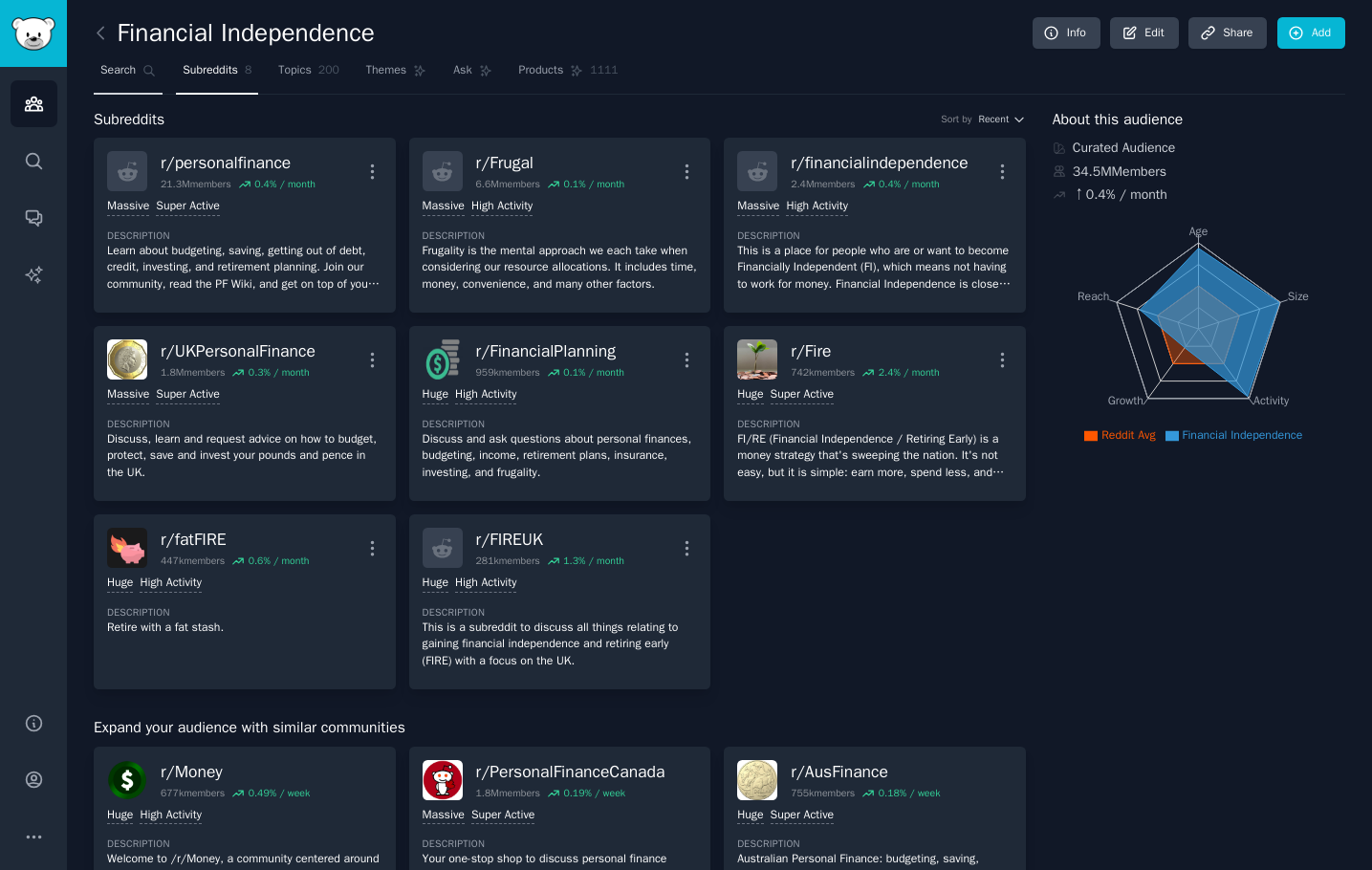 click on "Search" at bounding box center [128, 75] 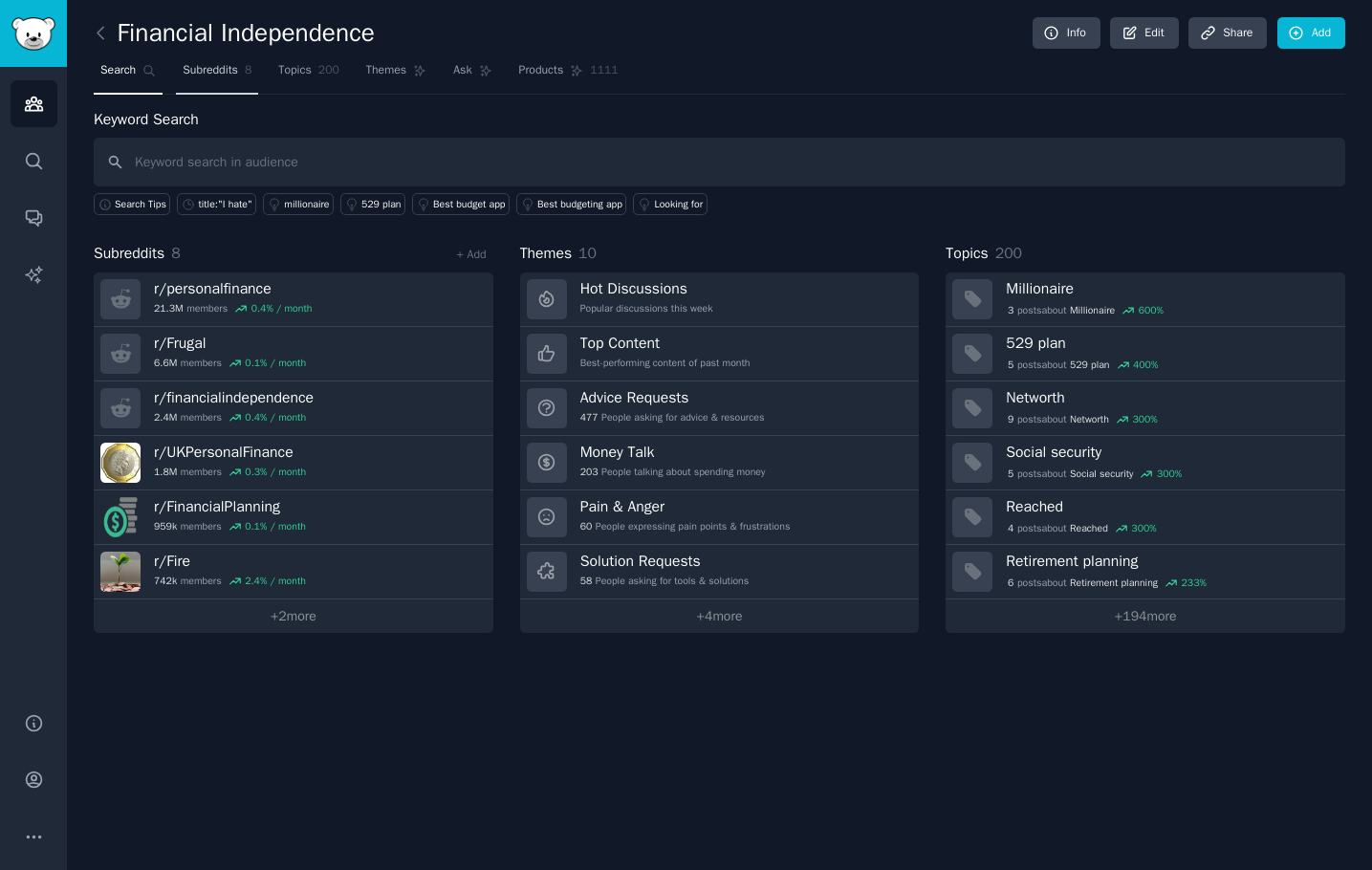click on "Subreddits" at bounding box center (210, 71) 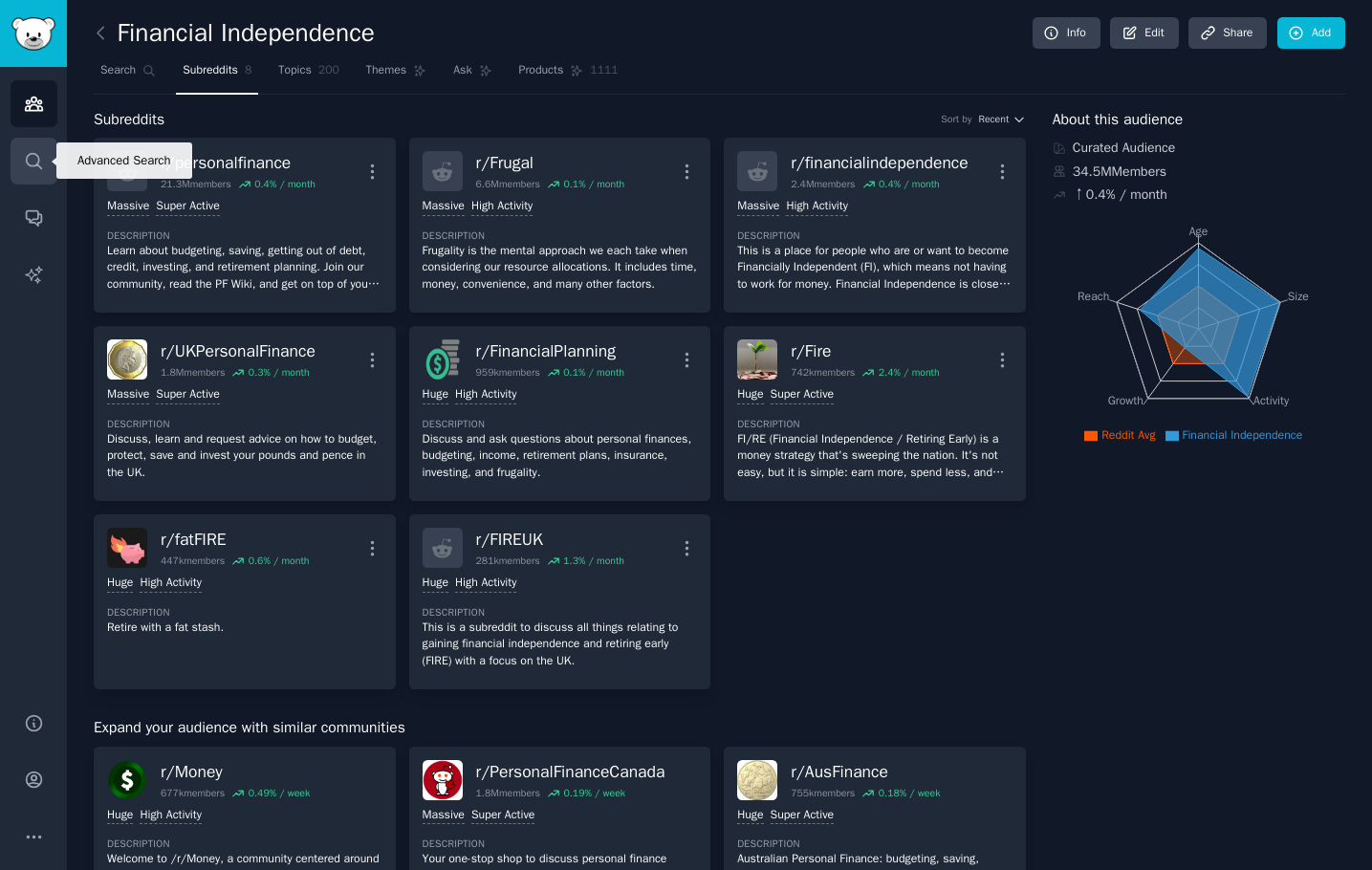 click on "Search" at bounding box center (33, 161) 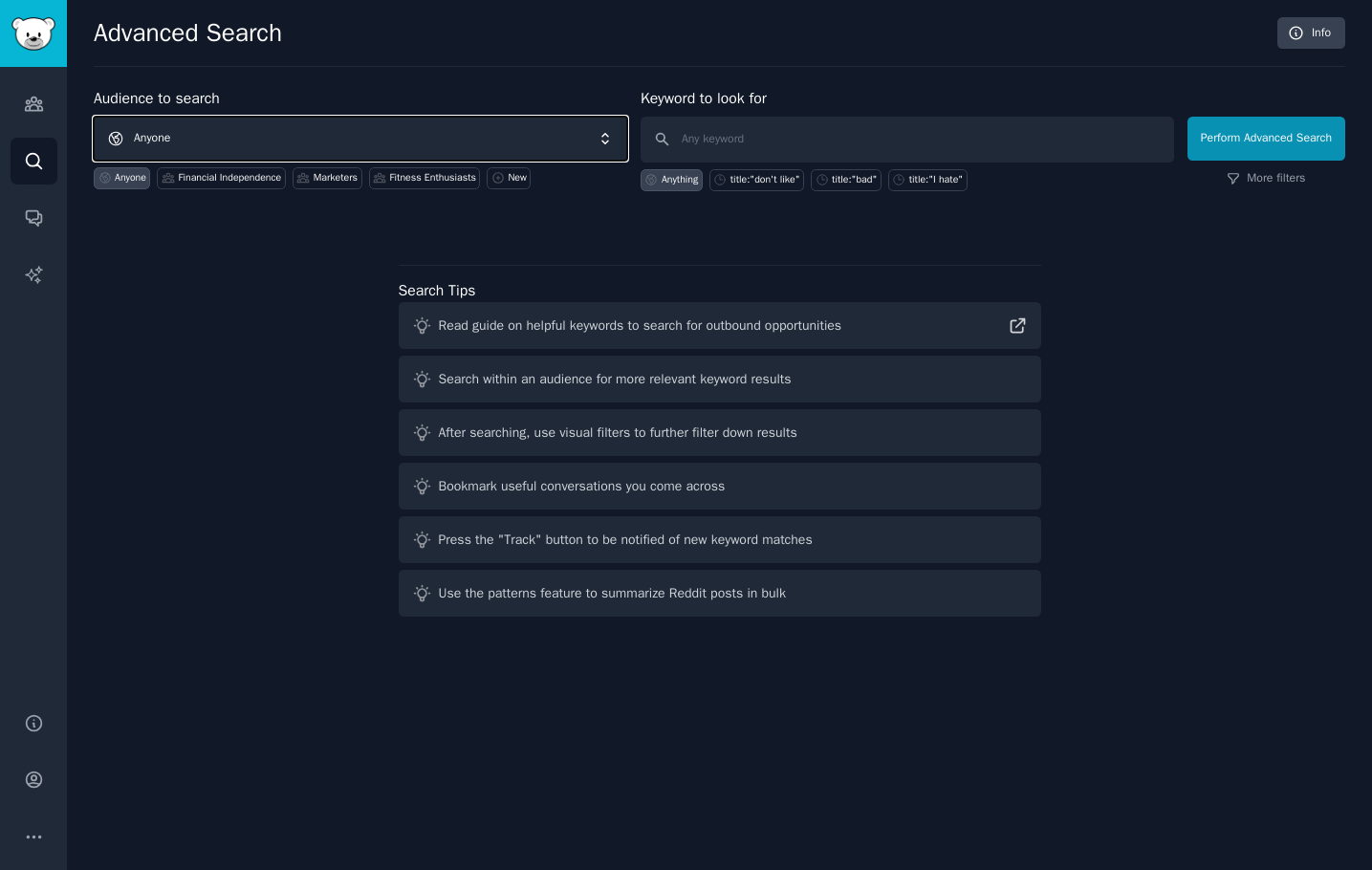 click on "Anyone" at bounding box center (360, 139) 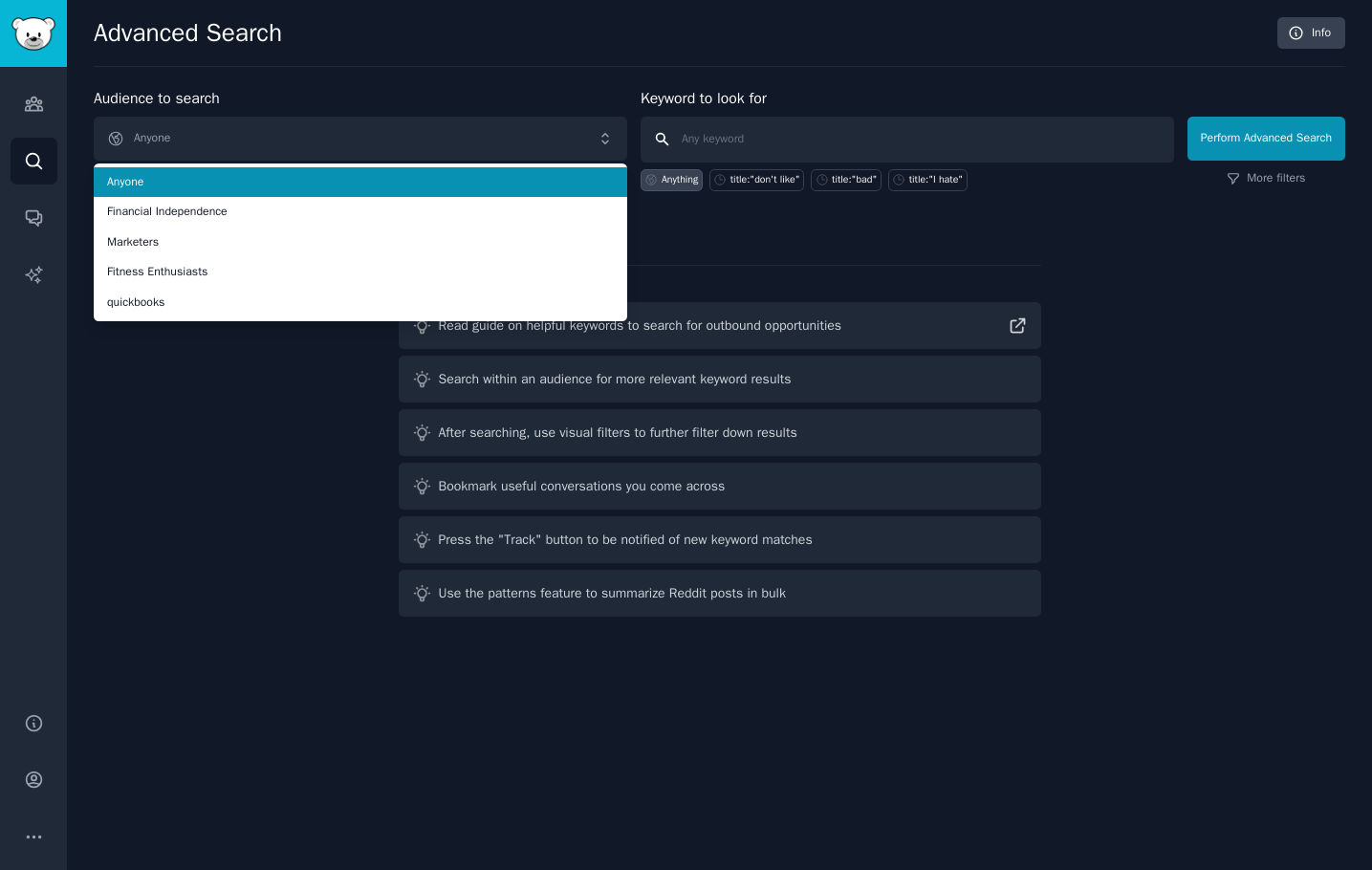 click at bounding box center [907, 140] 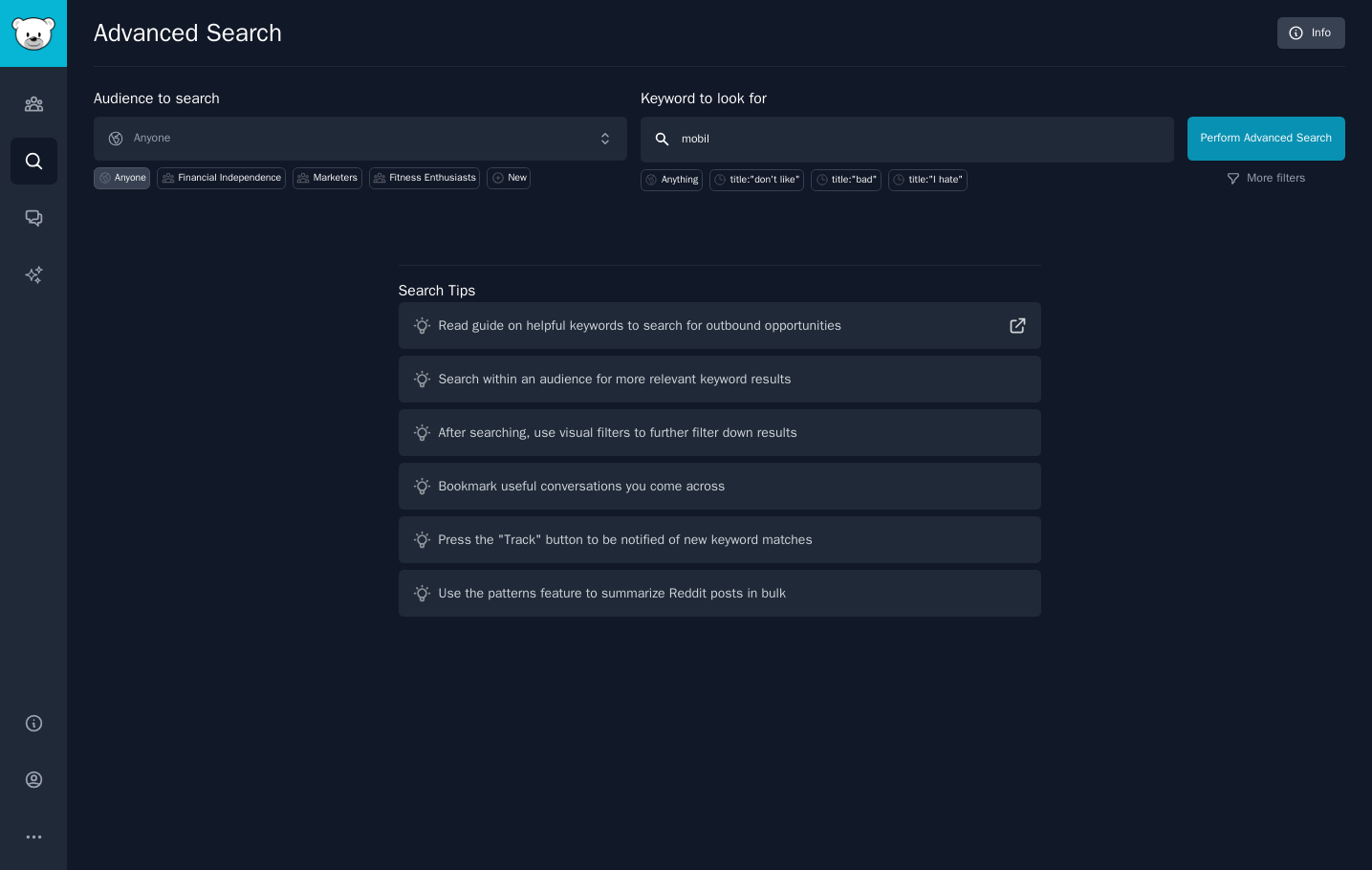 type on "mobile" 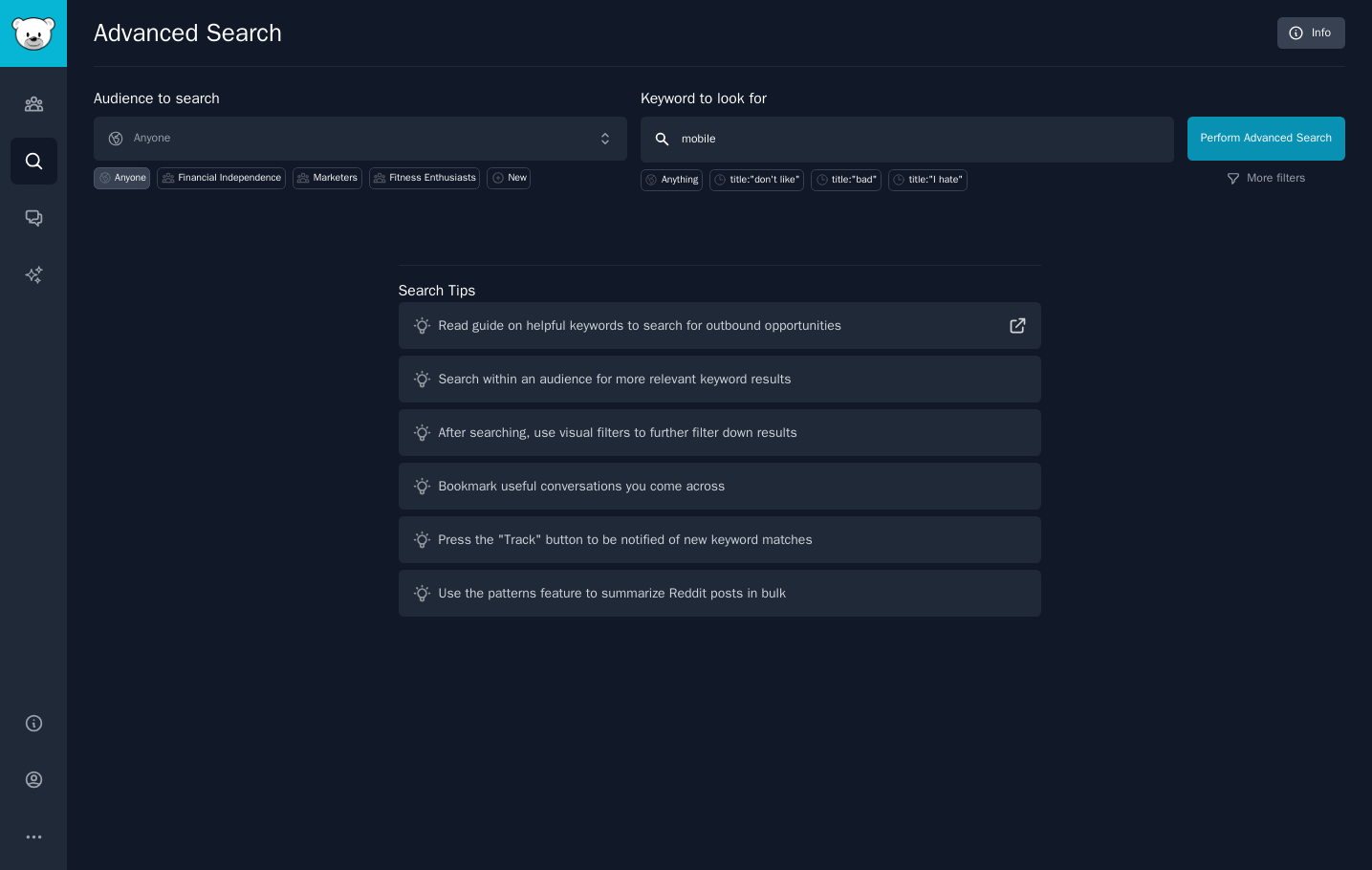 click on "Perform Advanced Search" at bounding box center (1266, 139) 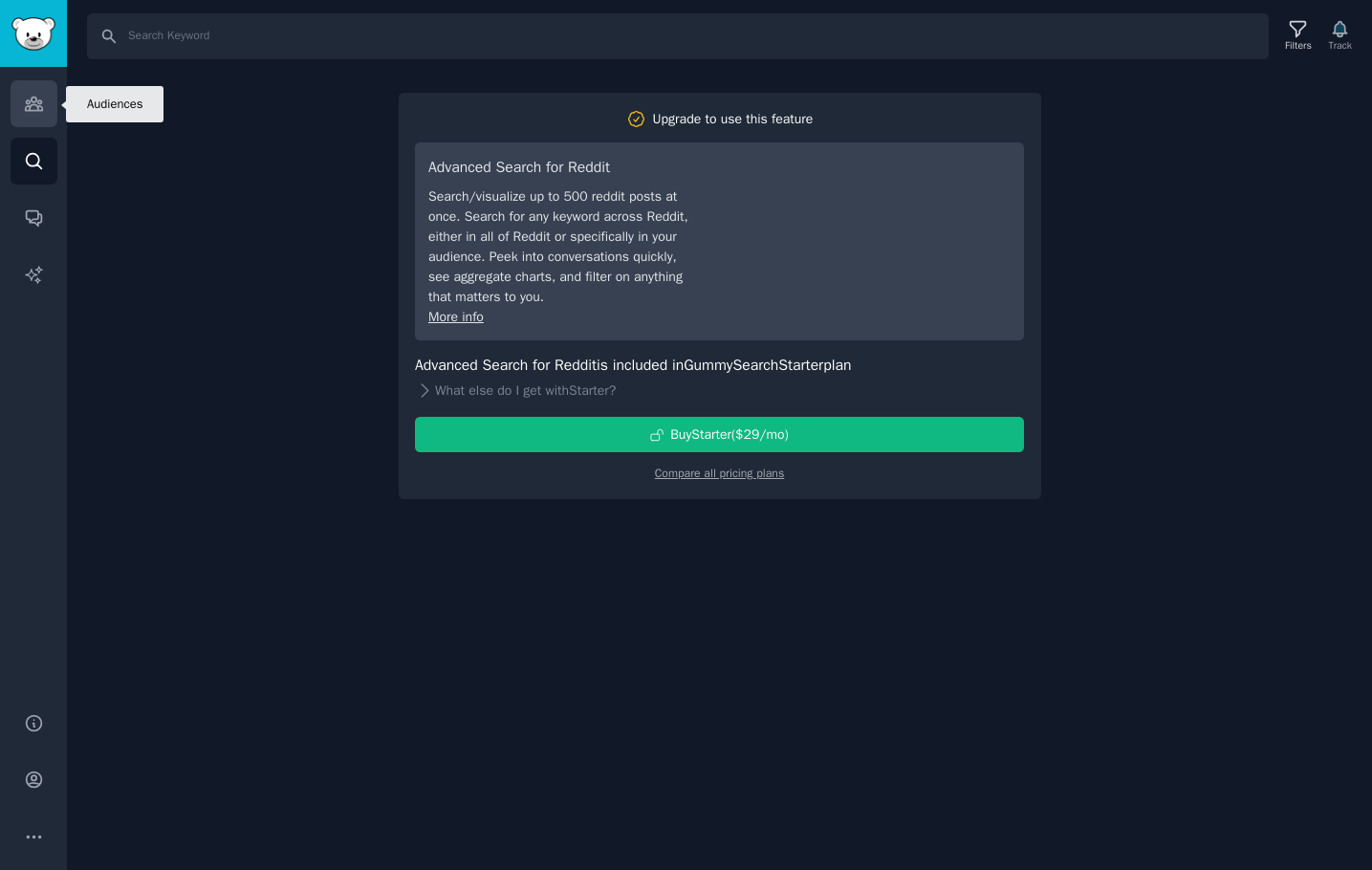 click on "Audiences" at bounding box center [33, 103] 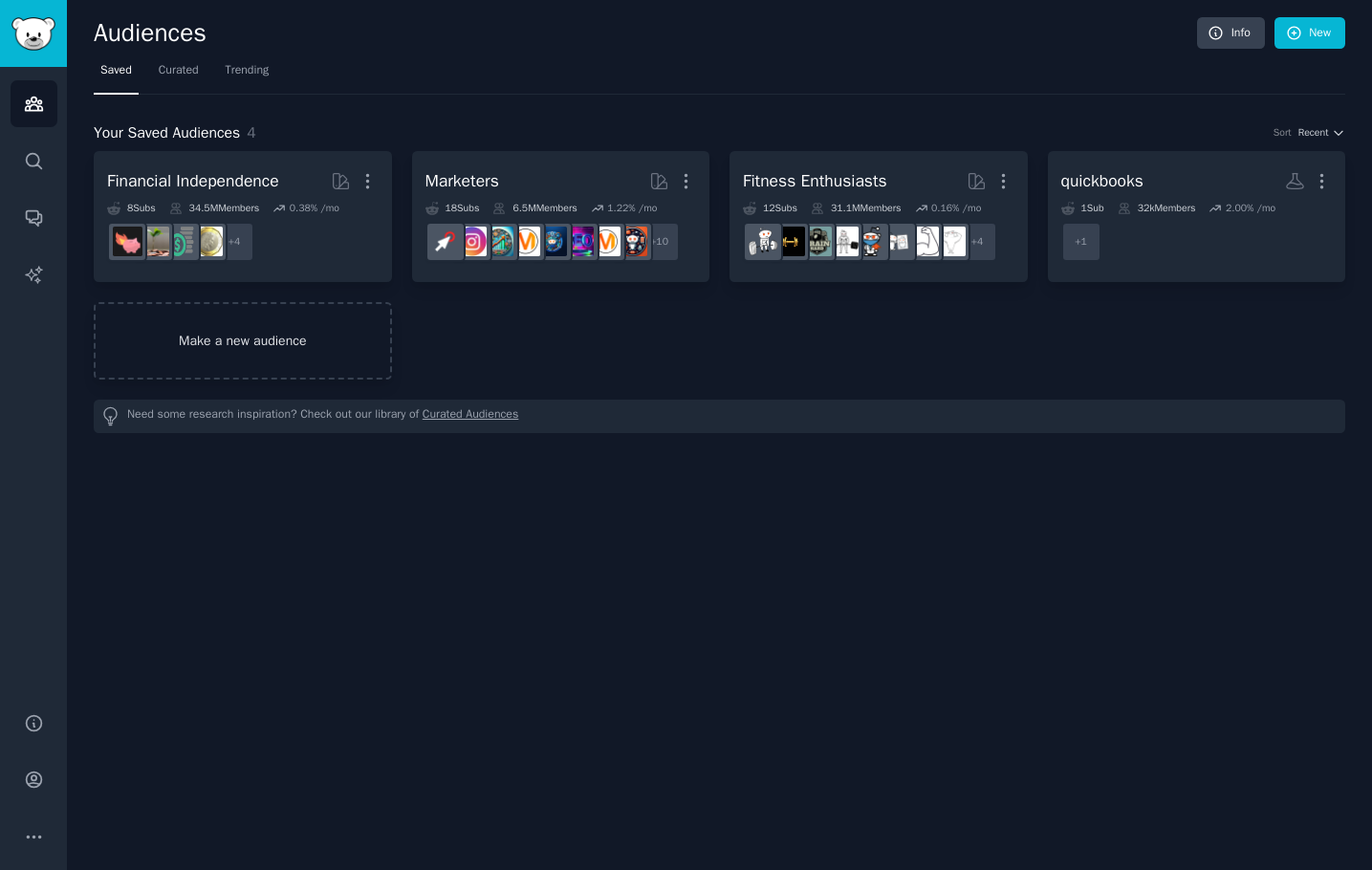 click on "Make a new audience" at bounding box center (243, 340) 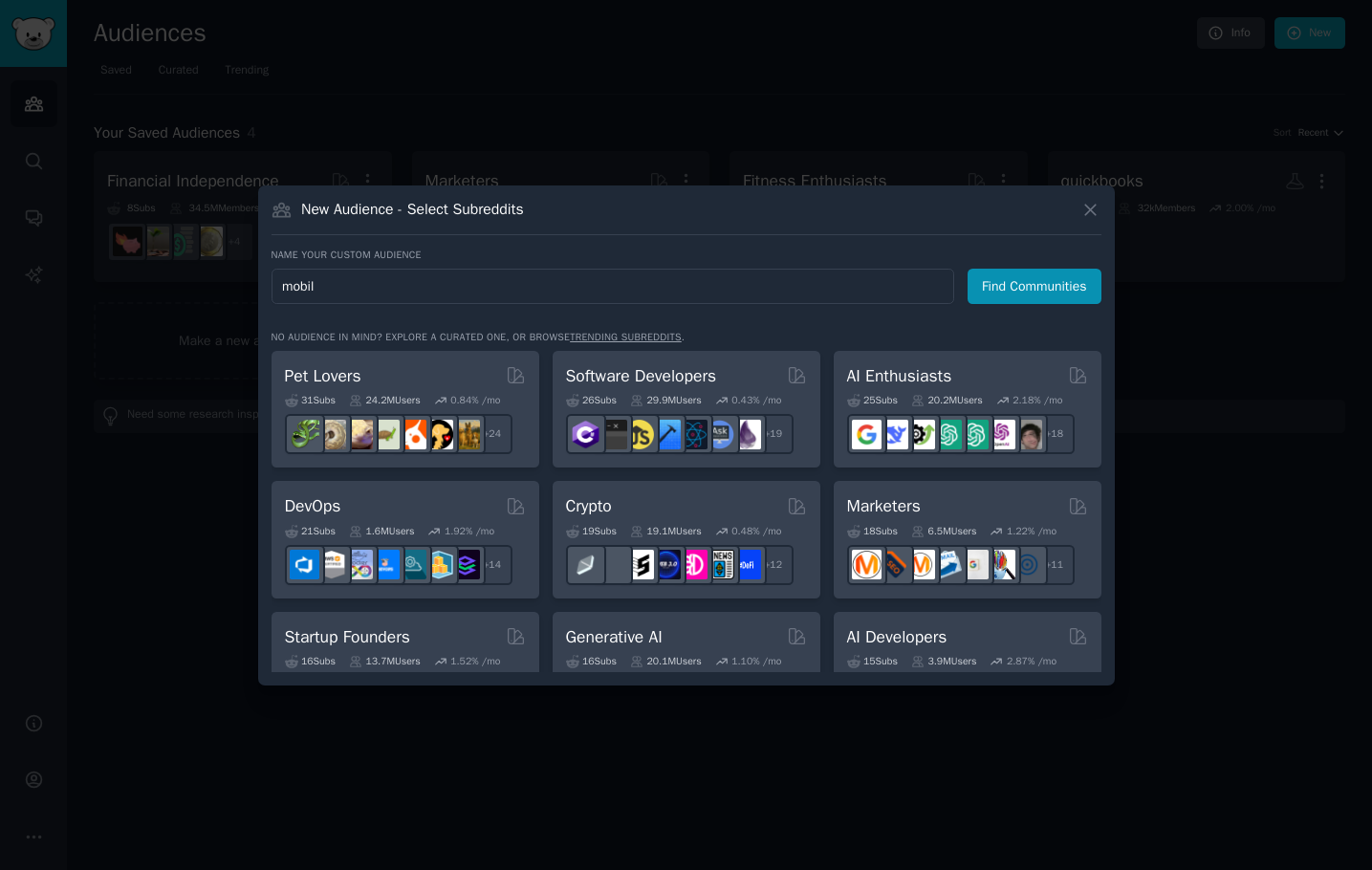 type on "mobile" 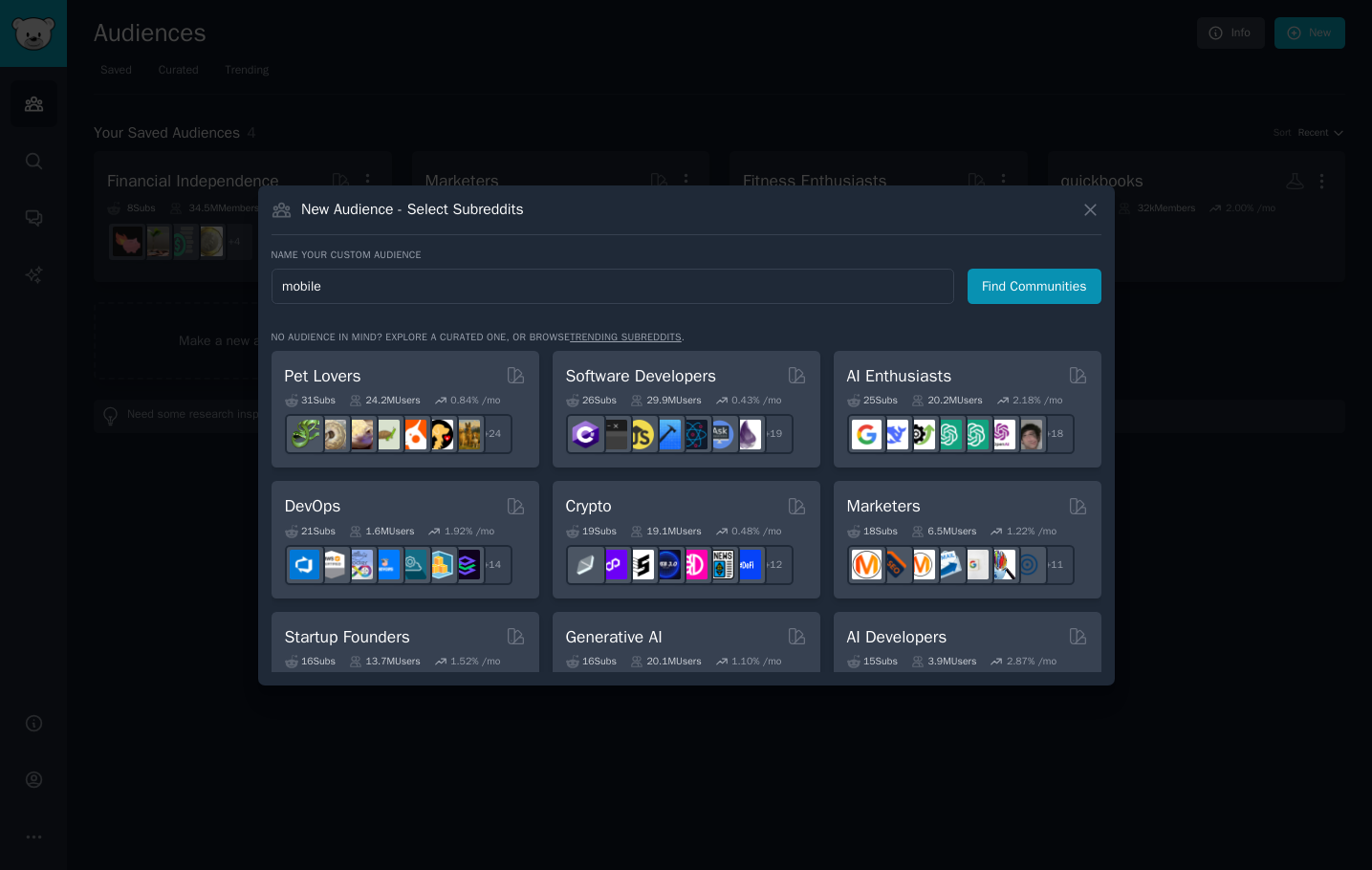 click on "Find Communities" at bounding box center (1034, 286) 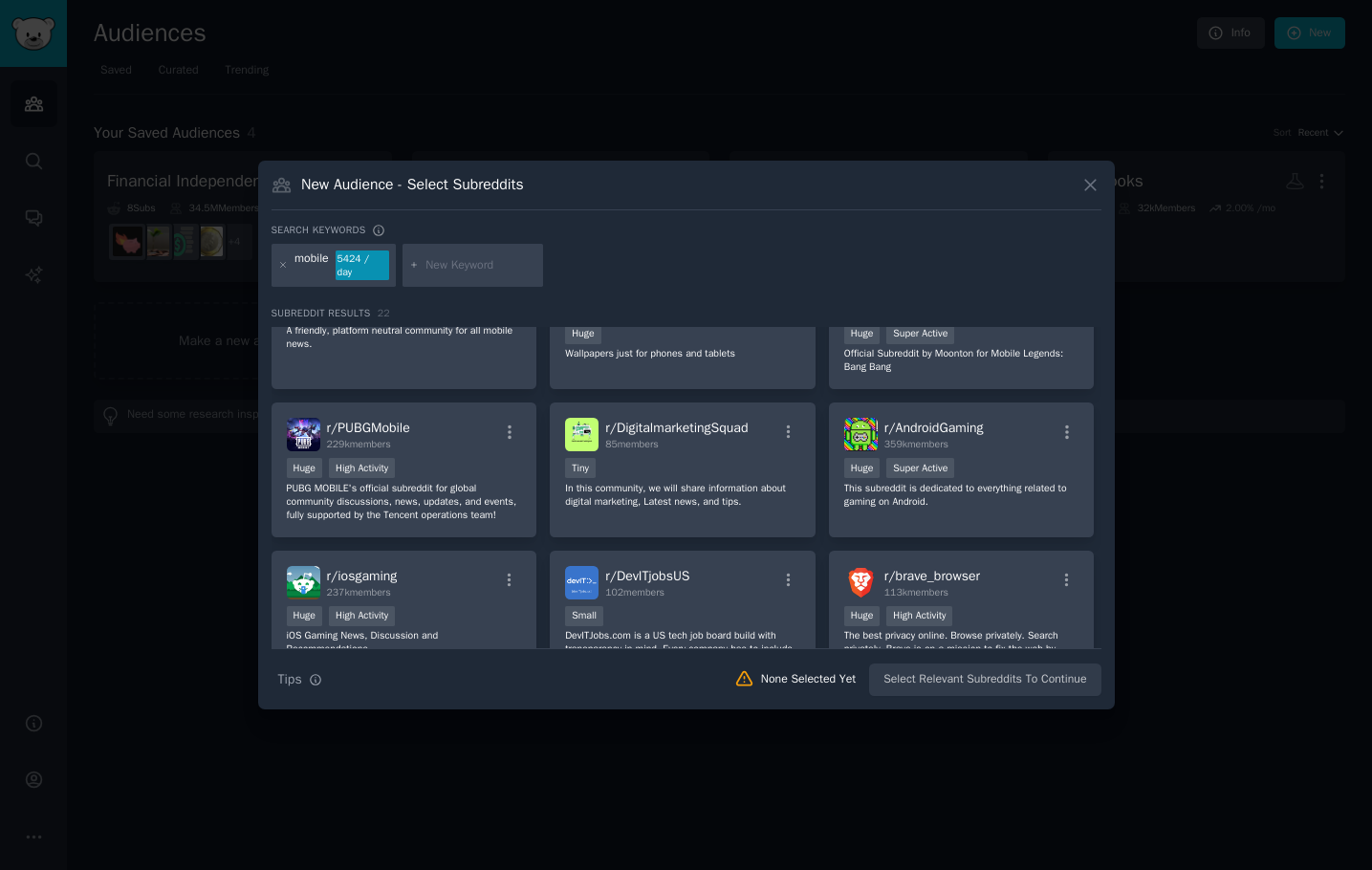 scroll, scrollTop: 0, scrollLeft: 0, axis: both 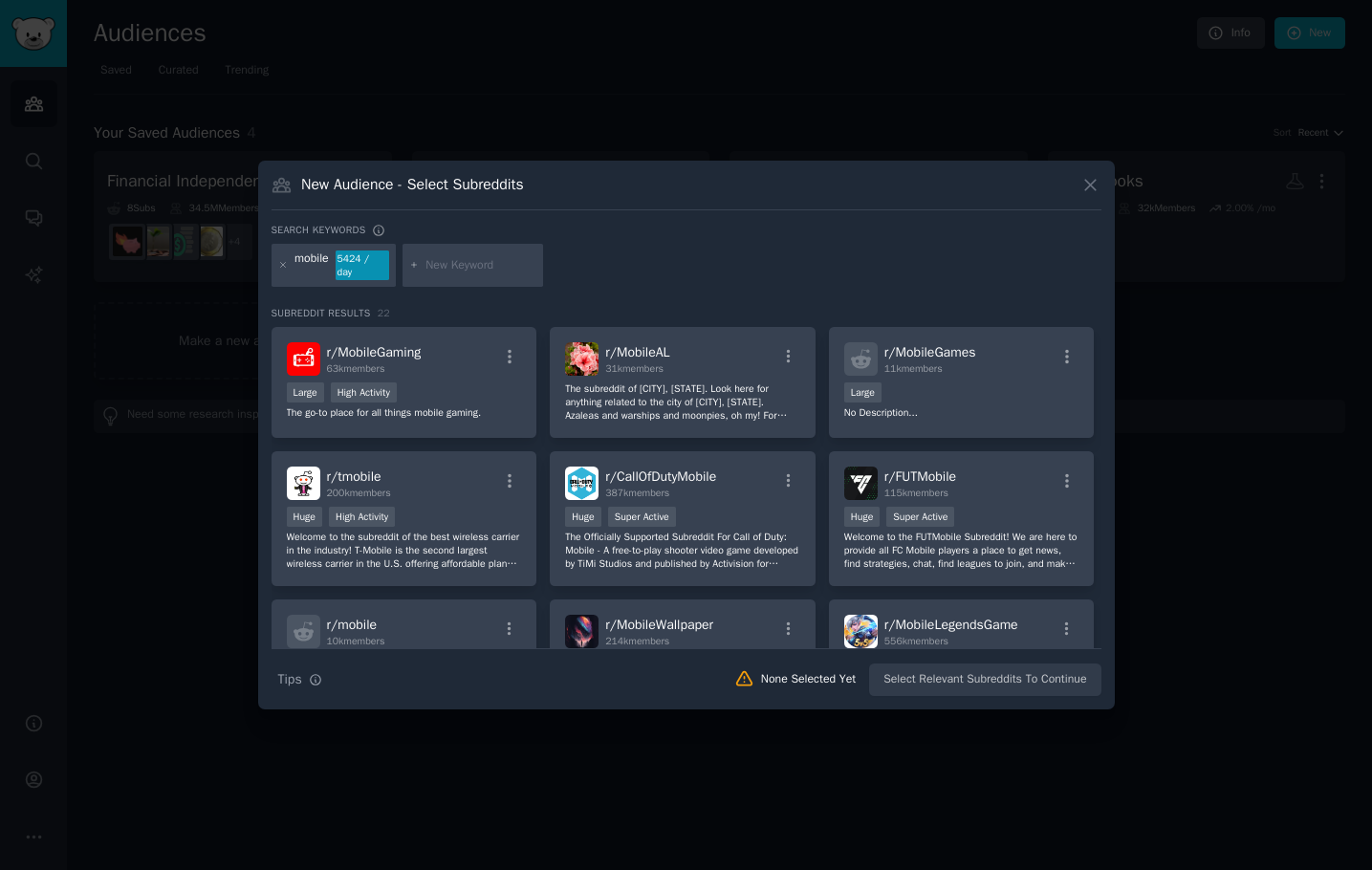 click at bounding box center [283, 266] 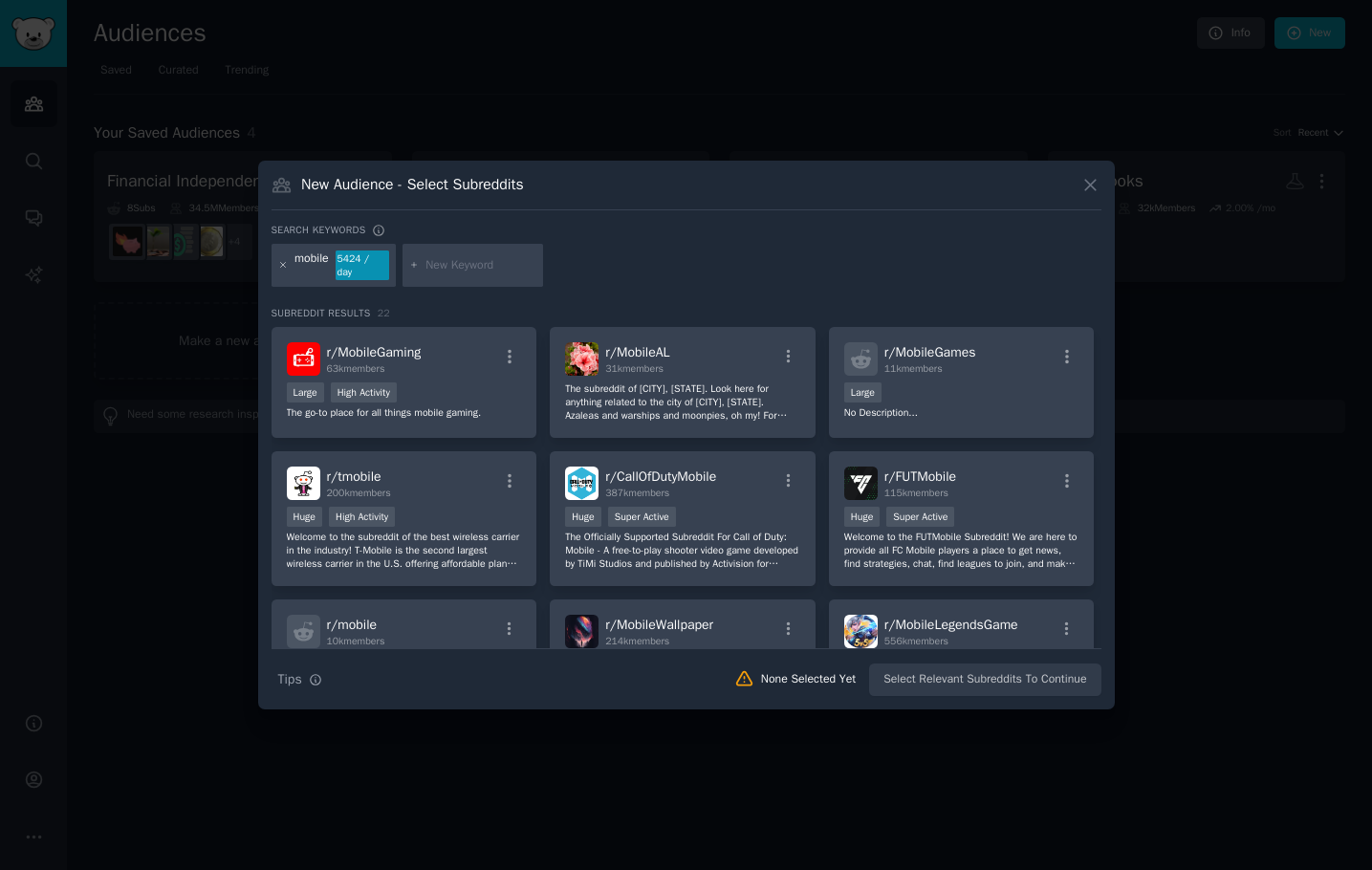 click 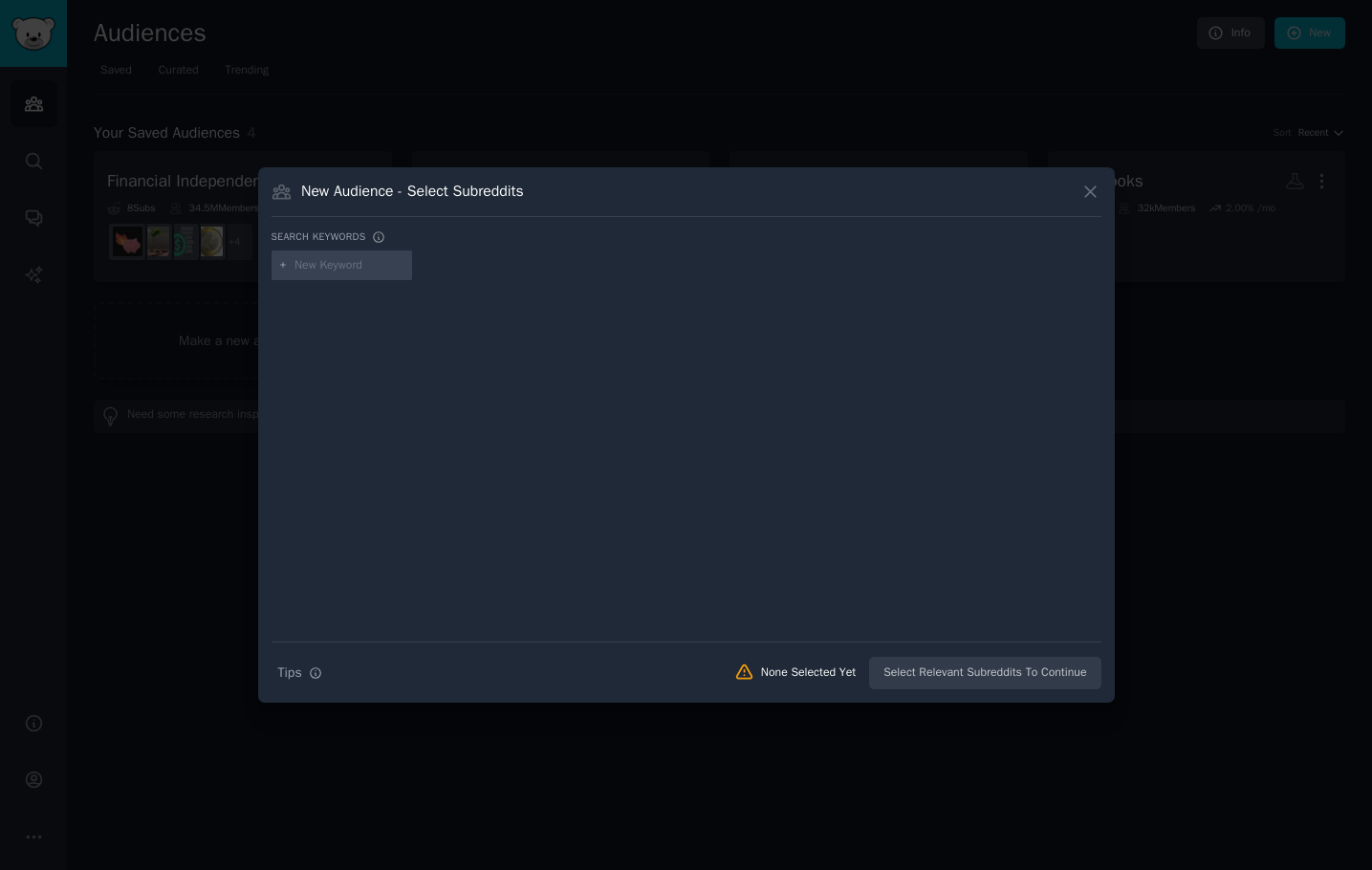 click at bounding box center [350, 266] 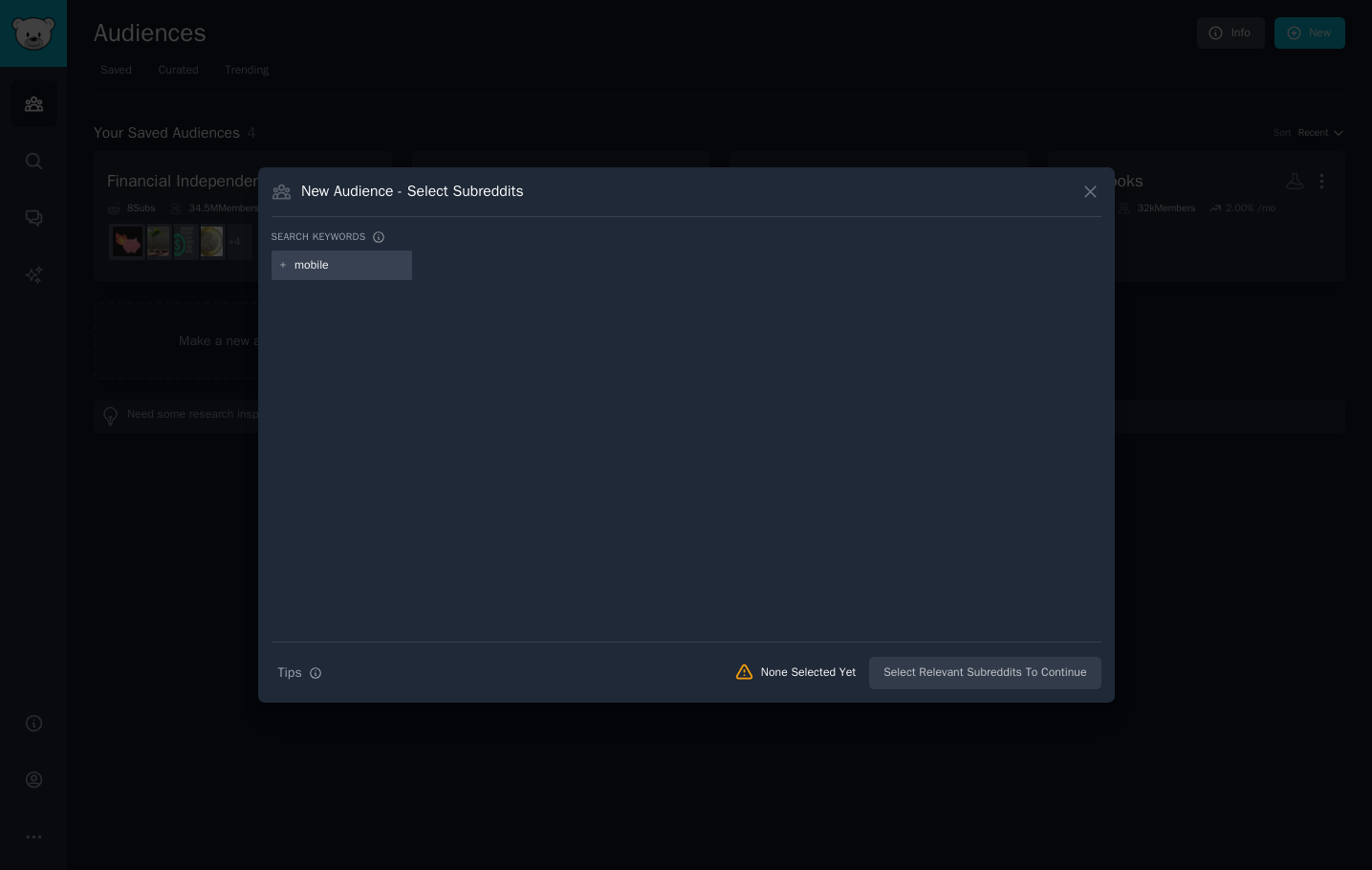 type on "mobile" 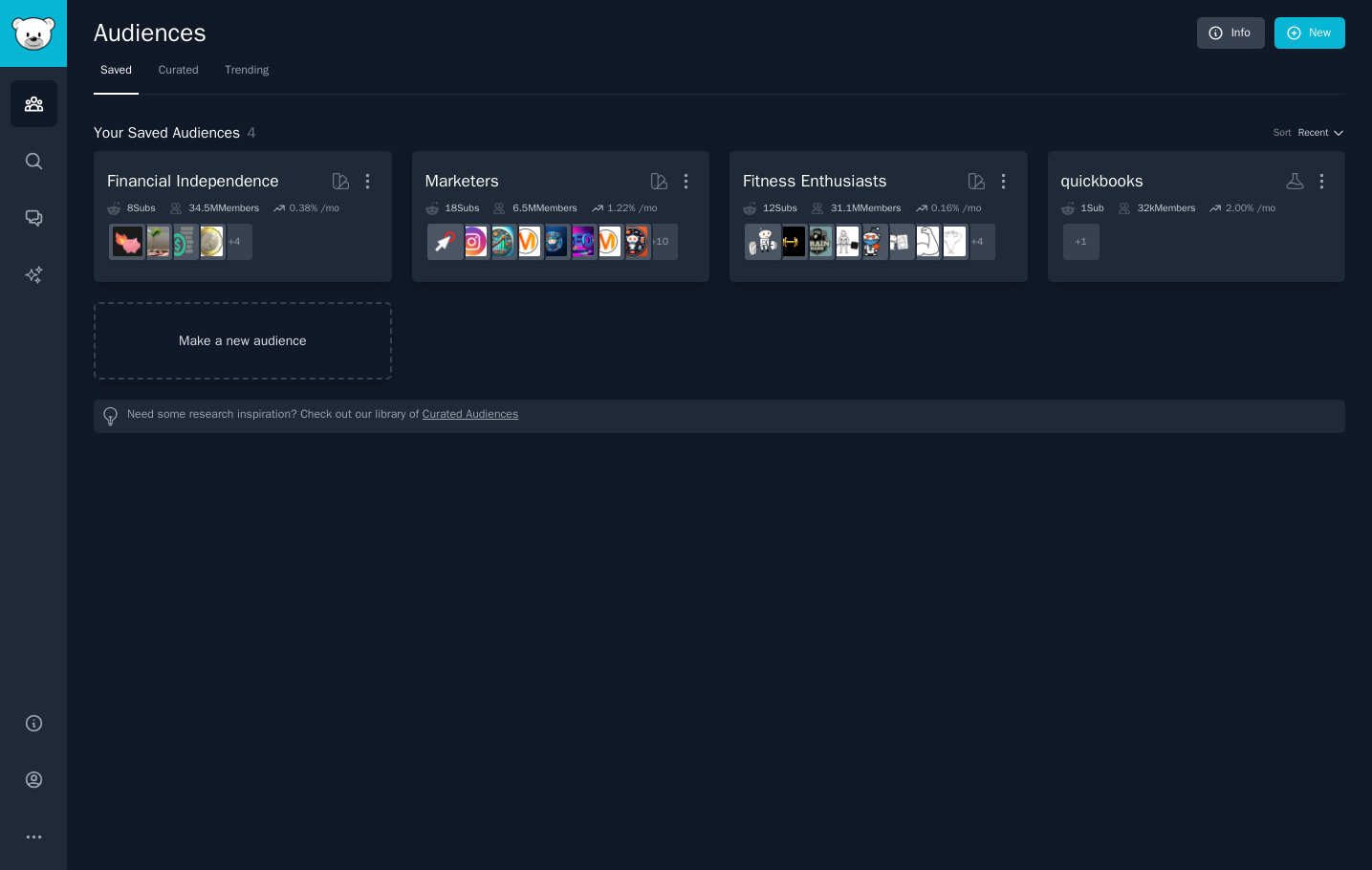 click on "Make a new audience" at bounding box center [243, 340] 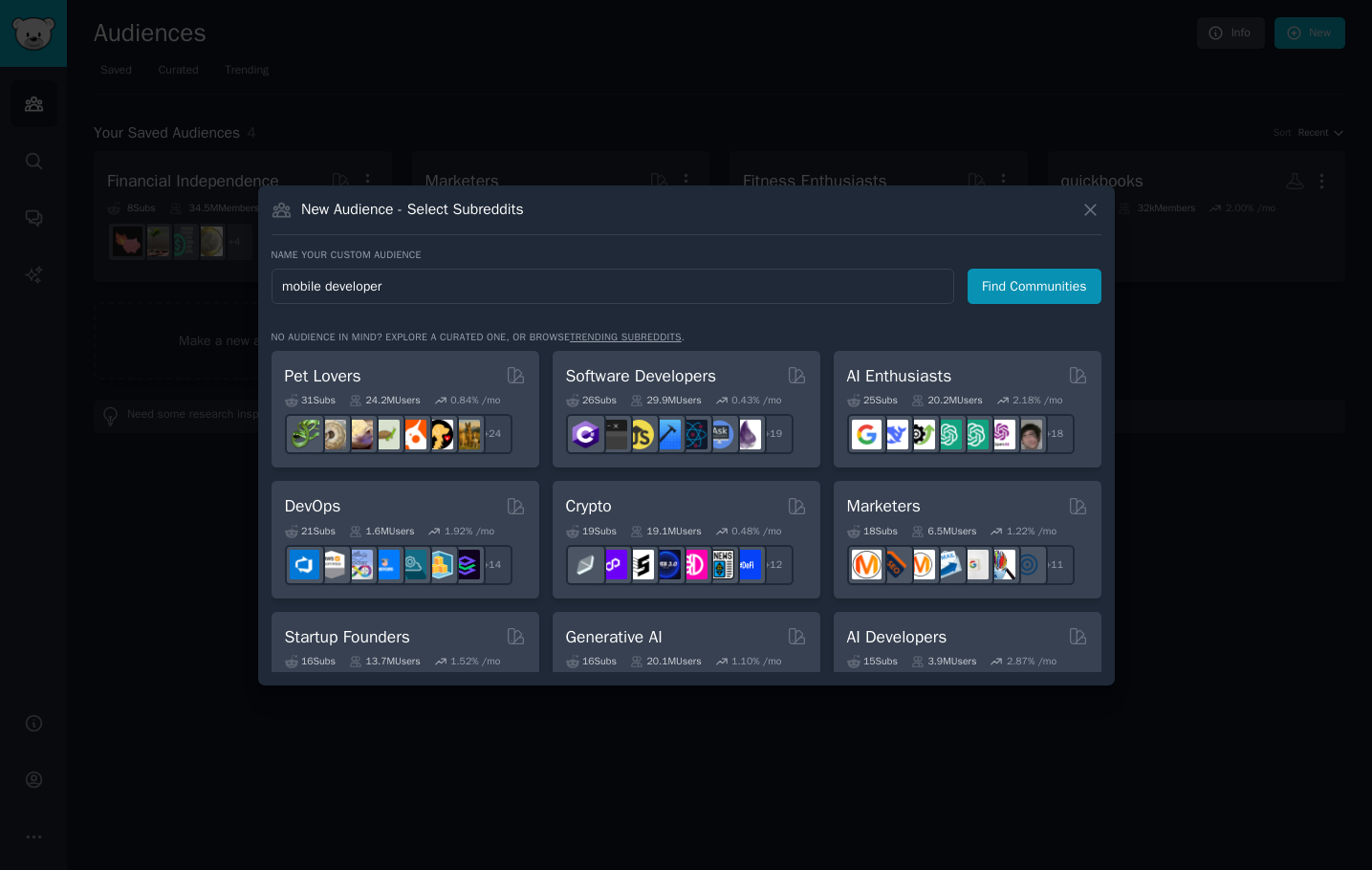 type on "mobile developers" 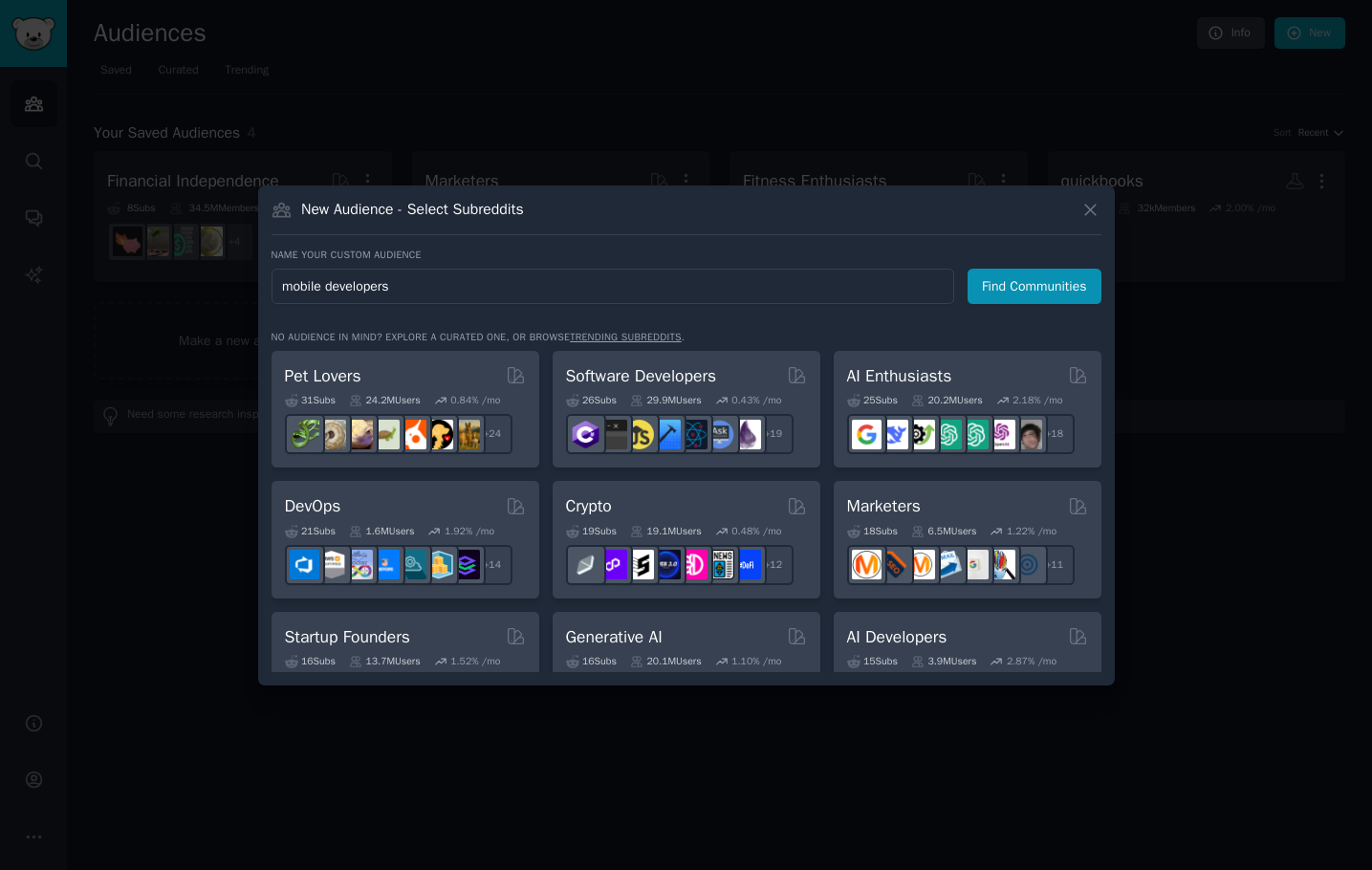 click on "Find Communities" at bounding box center (1034, 286) 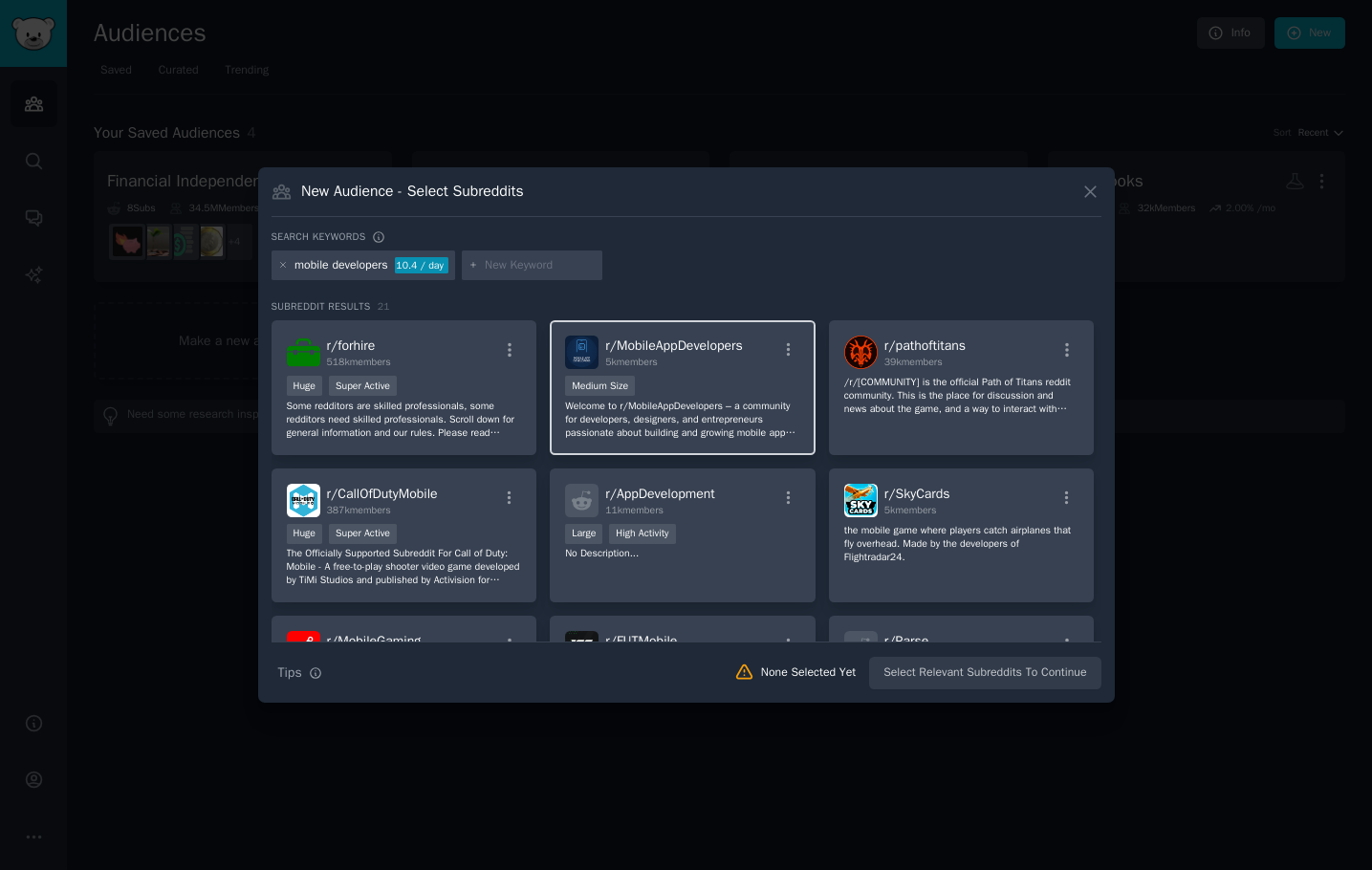 click on "r/ MobileAppDevelopers 5k  members 1000 - 10,000 members Medium Size Welcome to r/MobileAppDevelopers – a community for developers, designers, and entrepreneurs passionate about building and growing mobile apps. Whether you're working on Android, iOS, cross-platform tools, or UI/UX – this is the place to share ideas, get feedback, ask questions, and showcase your work.
This subreddit is moderated by the team at Digimonk Solution – a mobile and web development company helping businesses and startups build powerful digital products.
Let’s keep this space helpful" at bounding box center (683, 387) 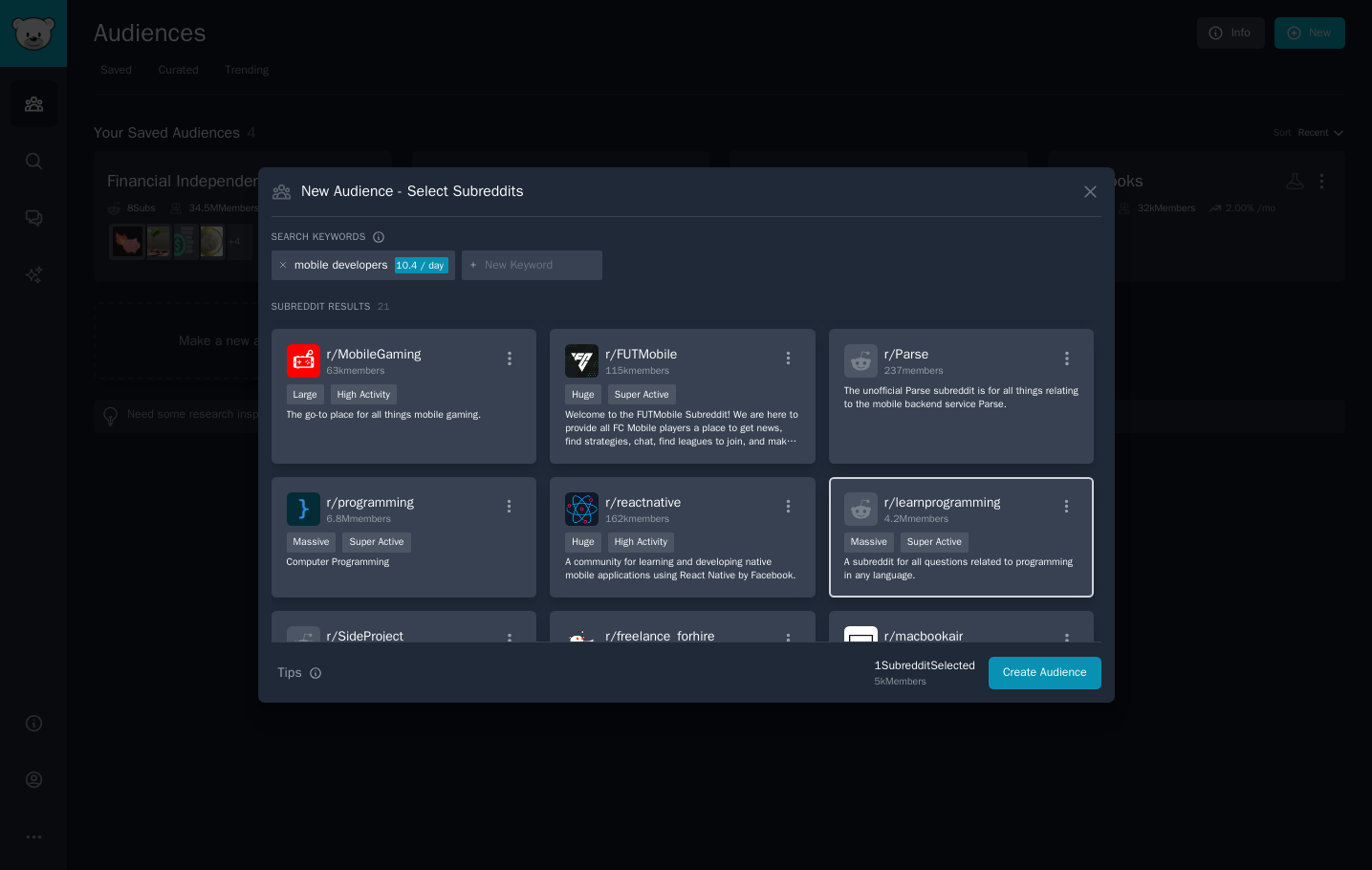scroll, scrollTop: 382, scrollLeft: 0, axis: vertical 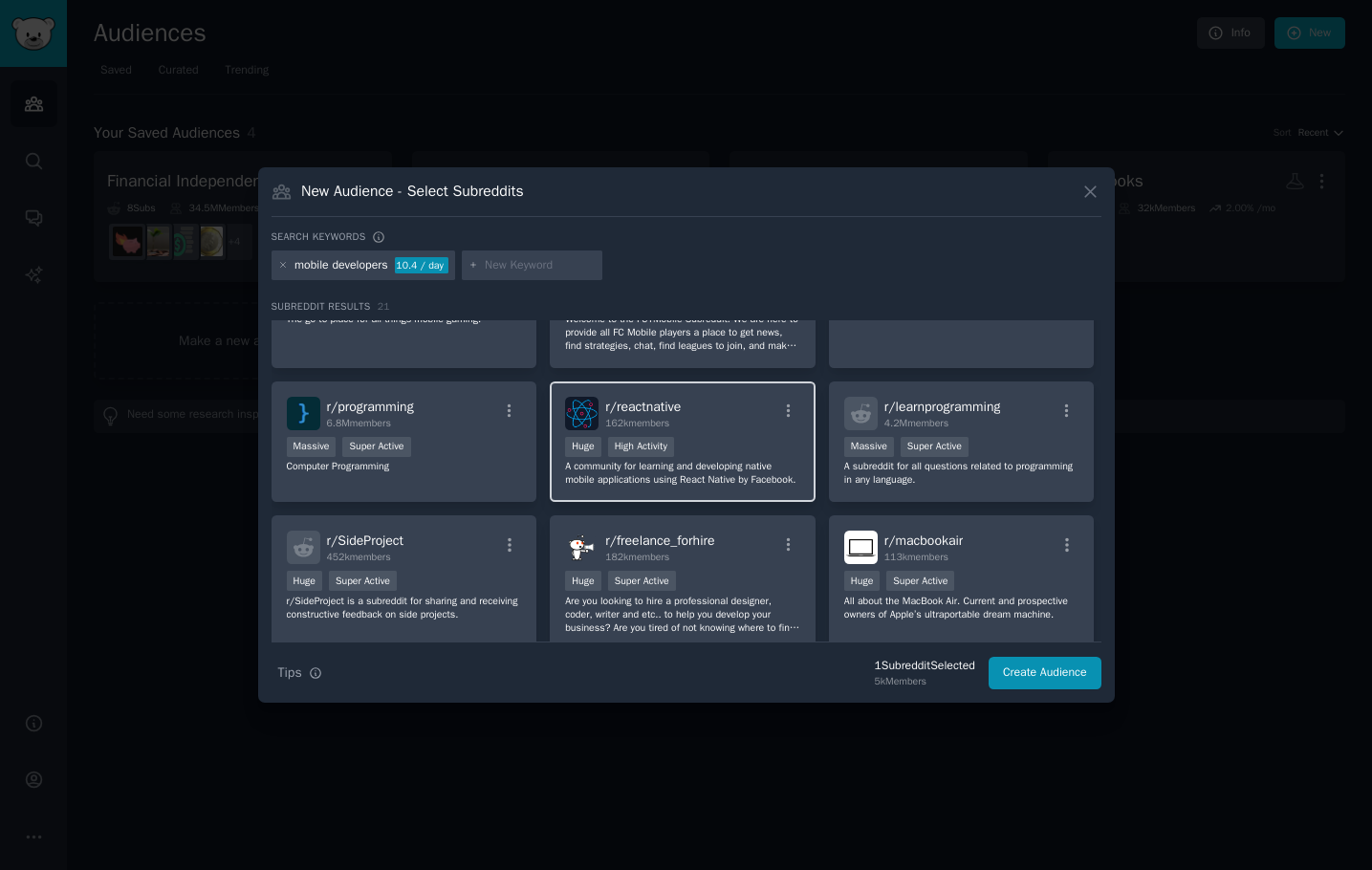 click on "r/ reactnative 162k  members" at bounding box center [683, 413] 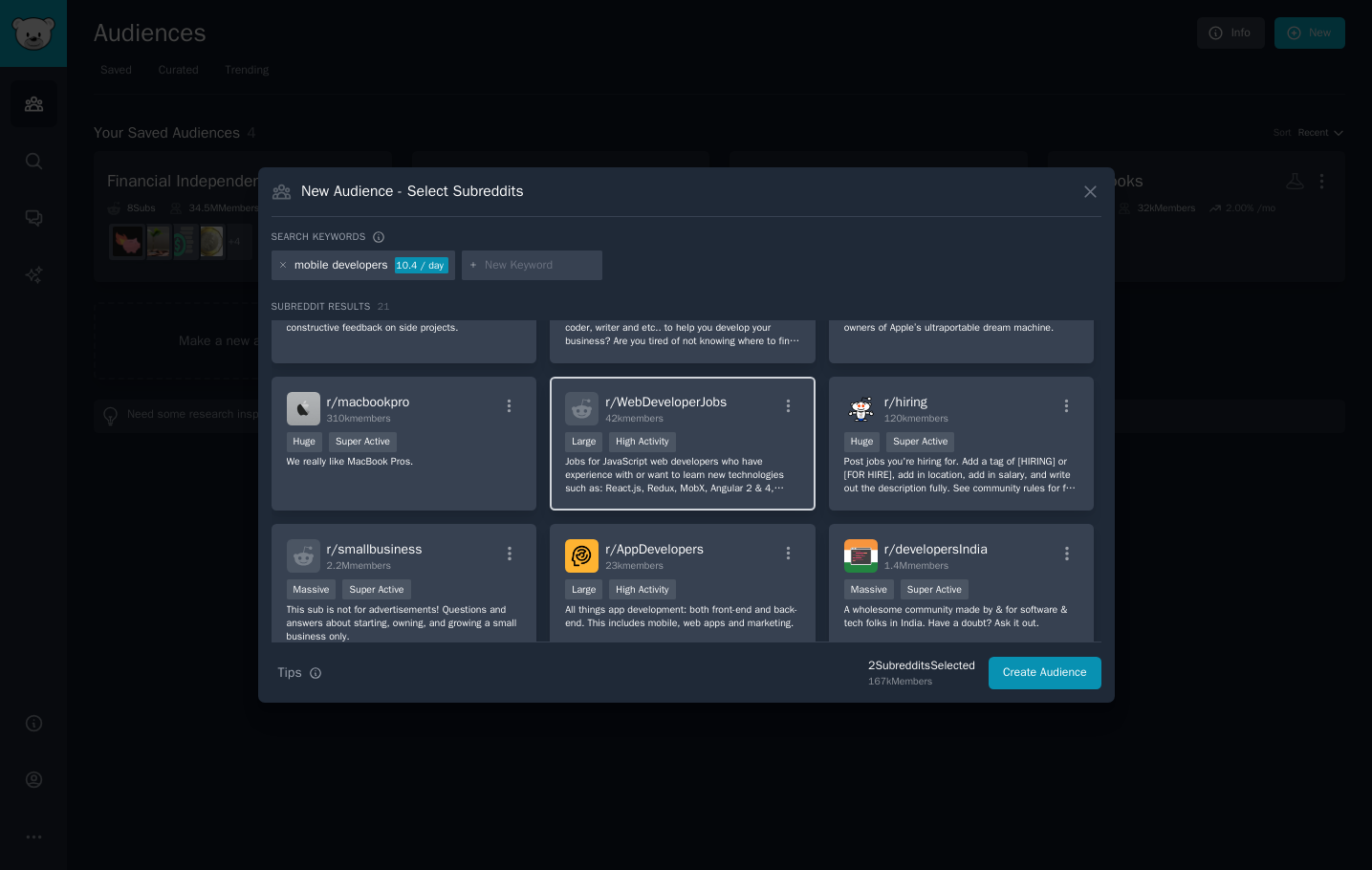 scroll, scrollTop: 753, scrollLeft: 0, axis: vertical 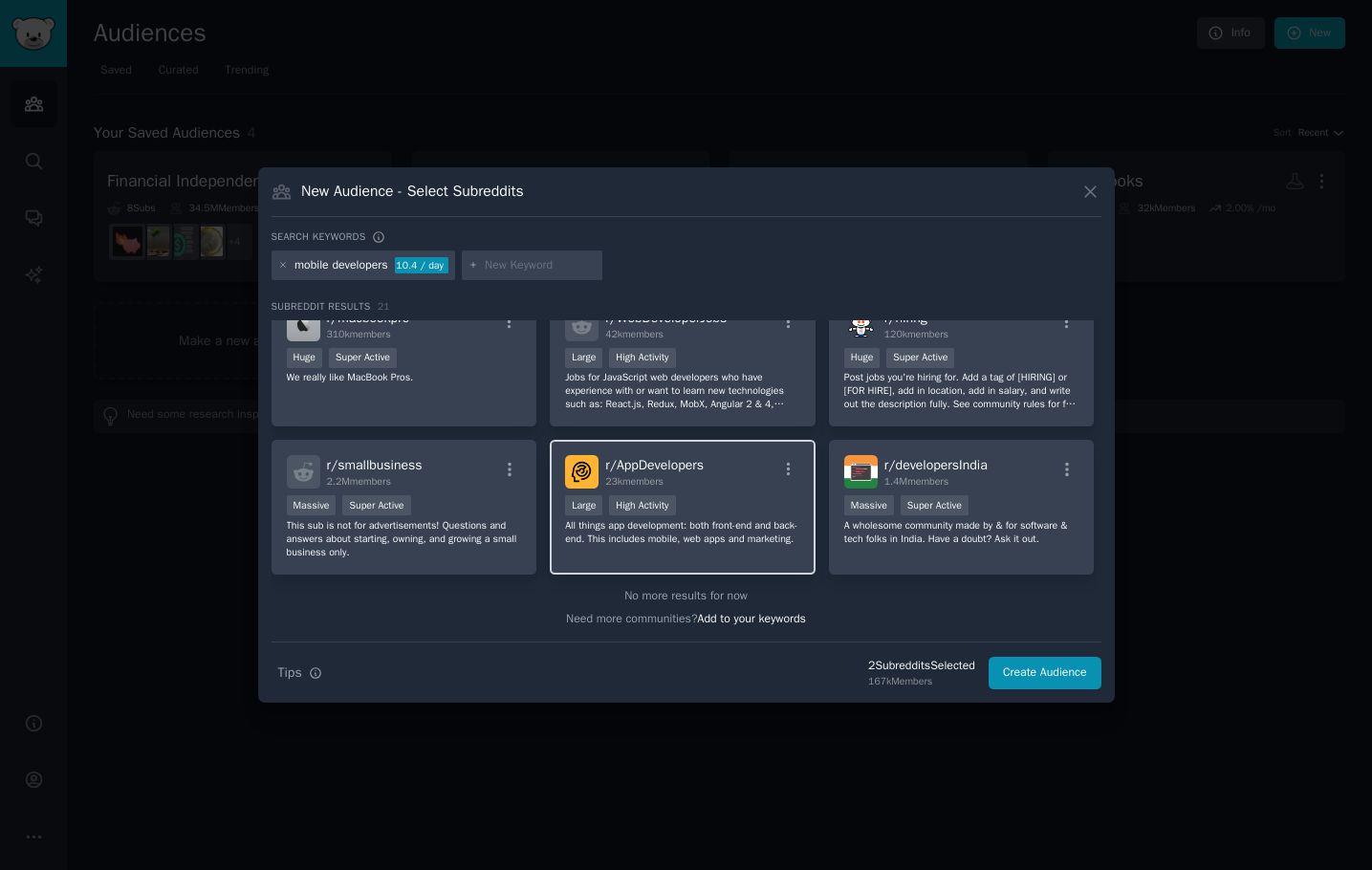 click on "Large High Activity" at bounding box center (683, 507) 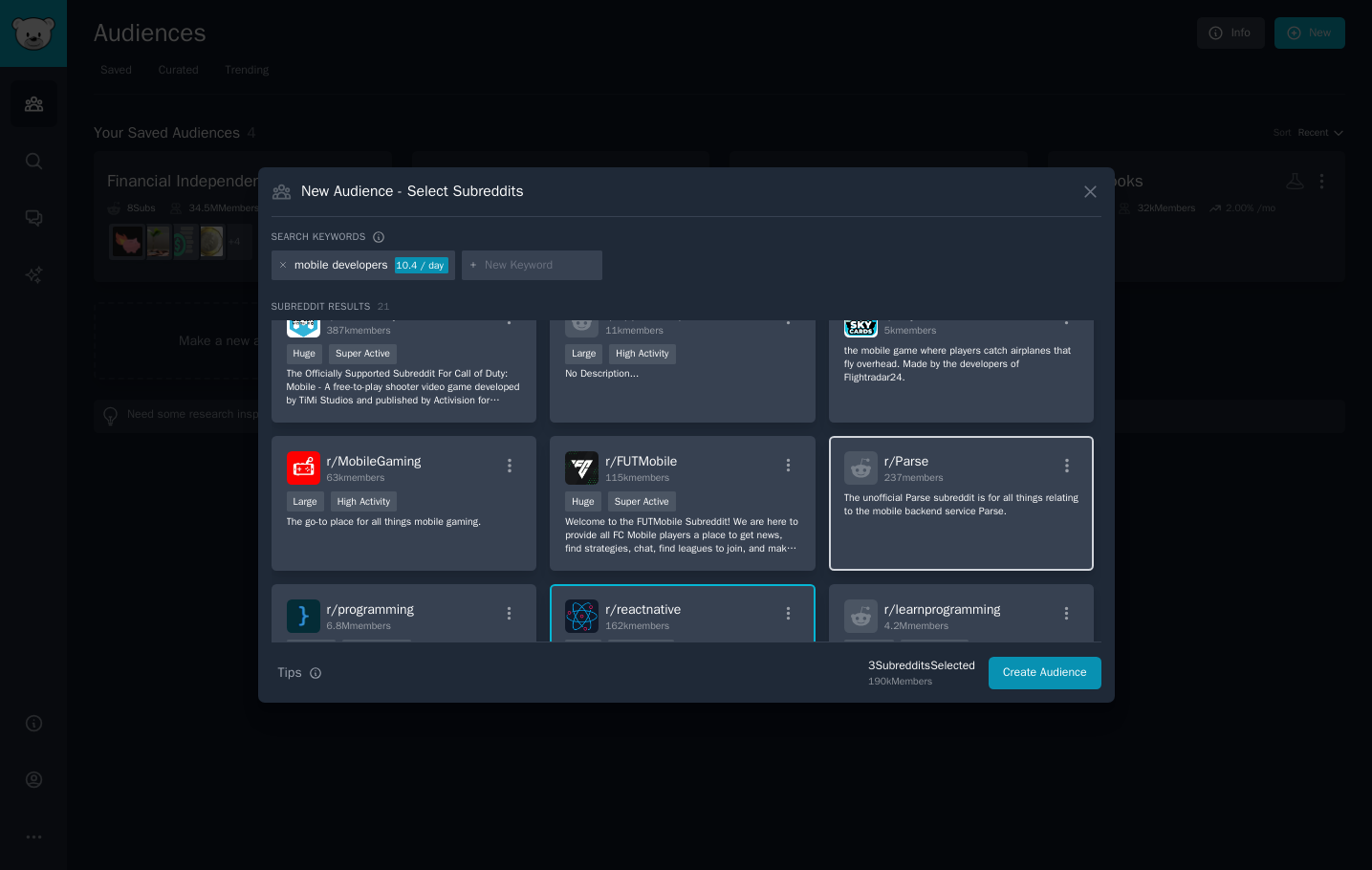 scroll, scrollTop: 0, scrollLeft: 0, axis: both 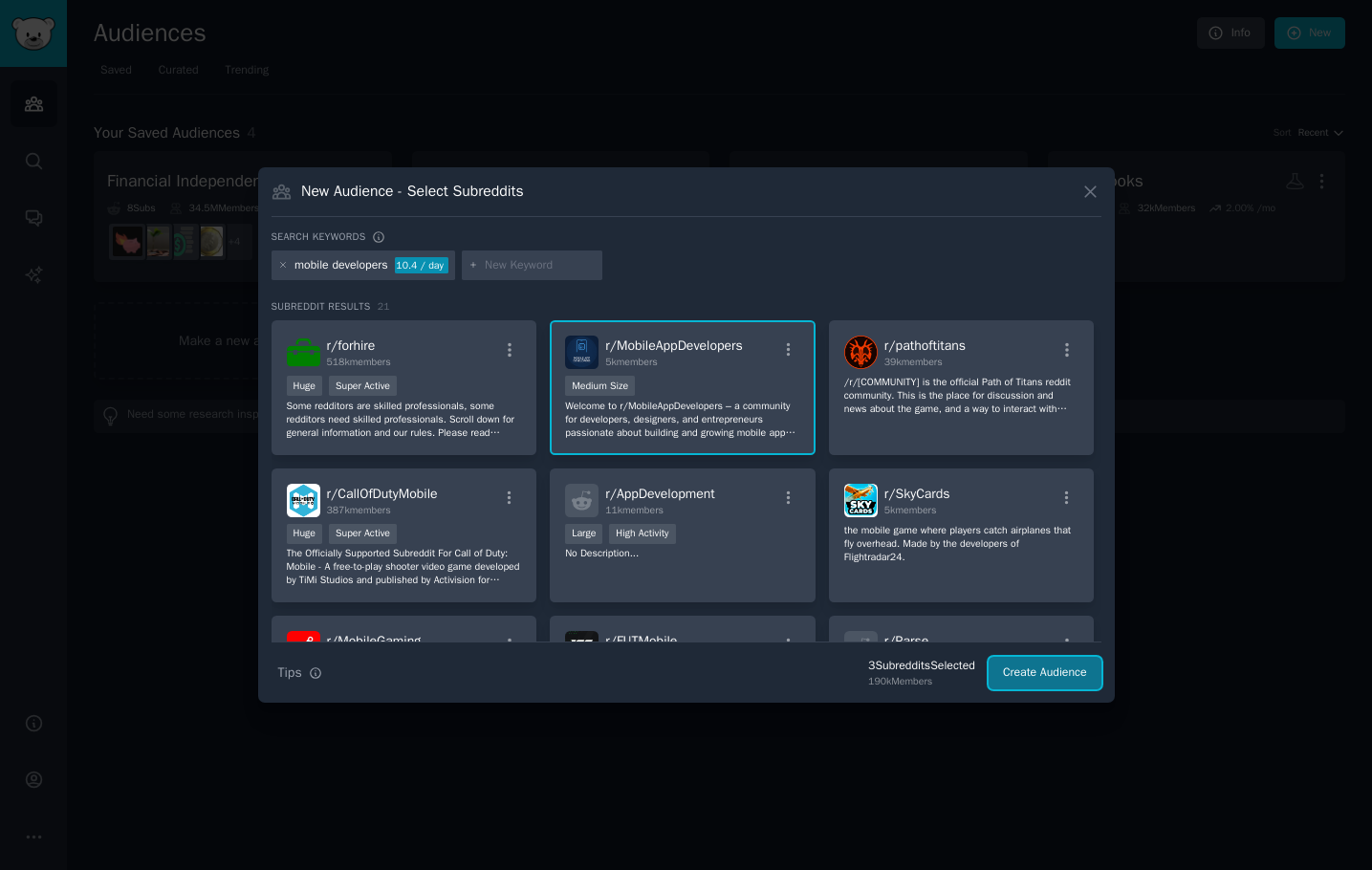 click on "Create Audience" at bounding box center [1045, 673] 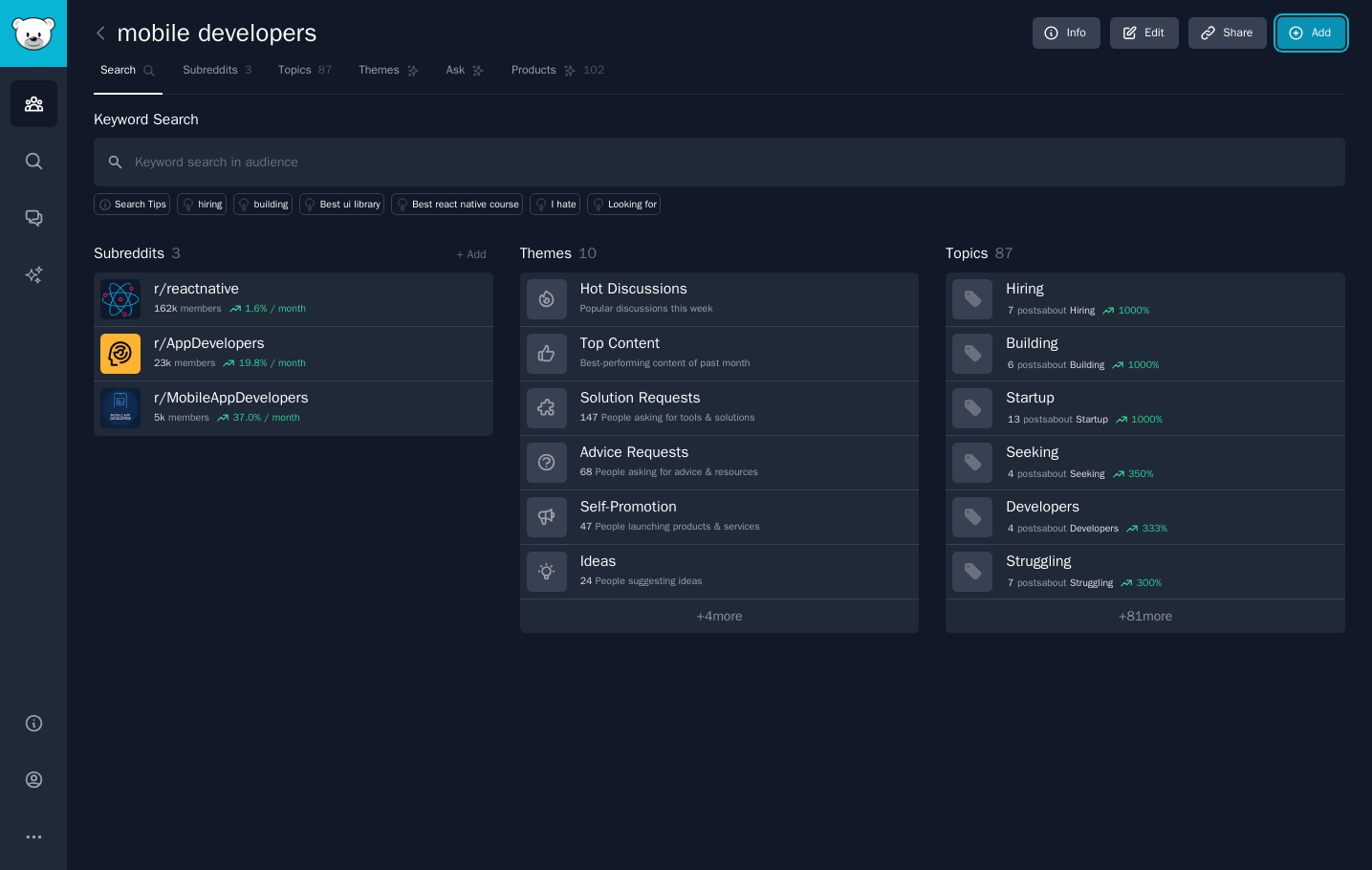click on "Add" at bounding box center [1311, 33] 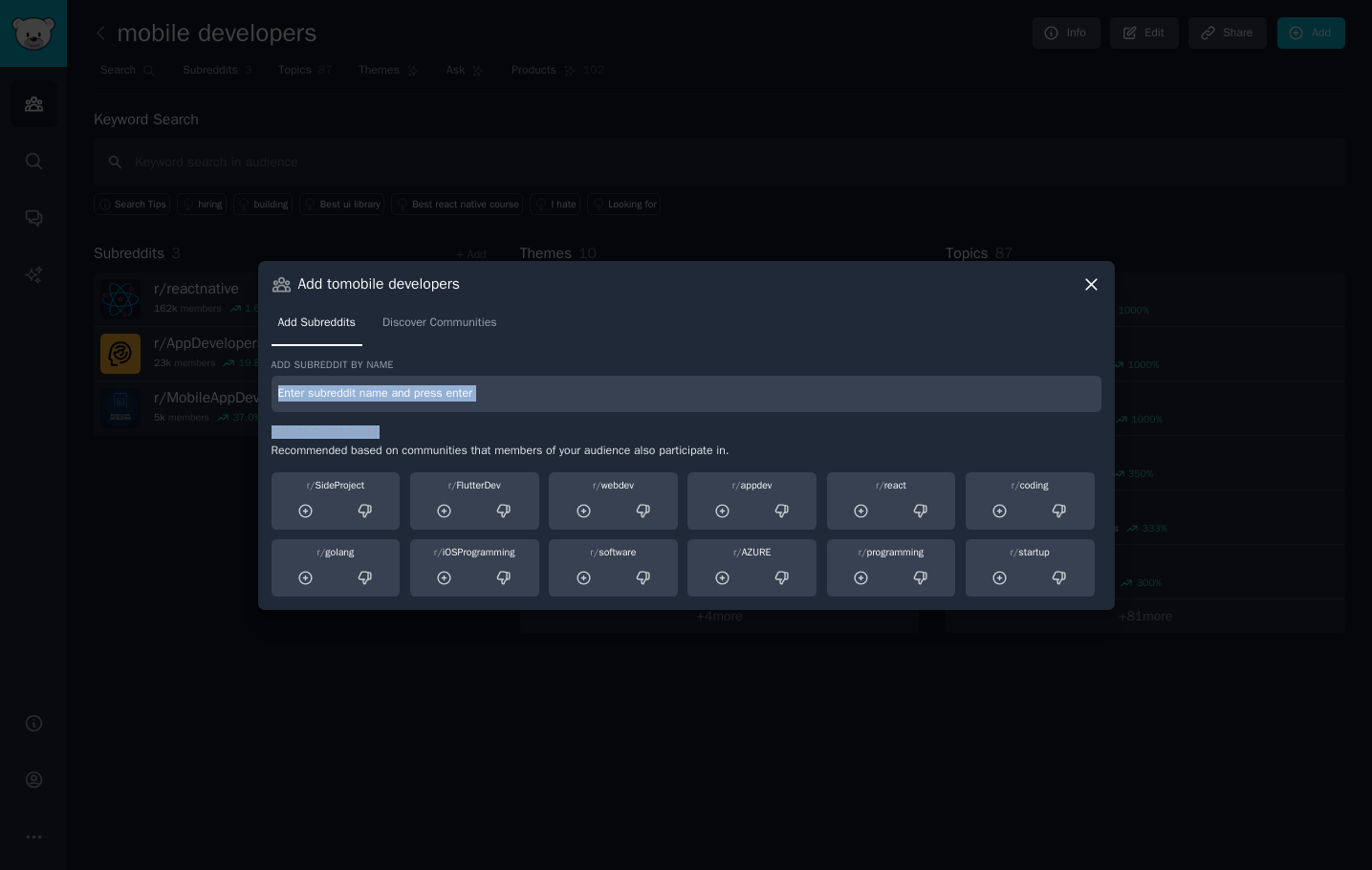 drag, startPoint x: 472, startPoint y: 423, endPoint x: 472, endPoint y: 383, distance: 40 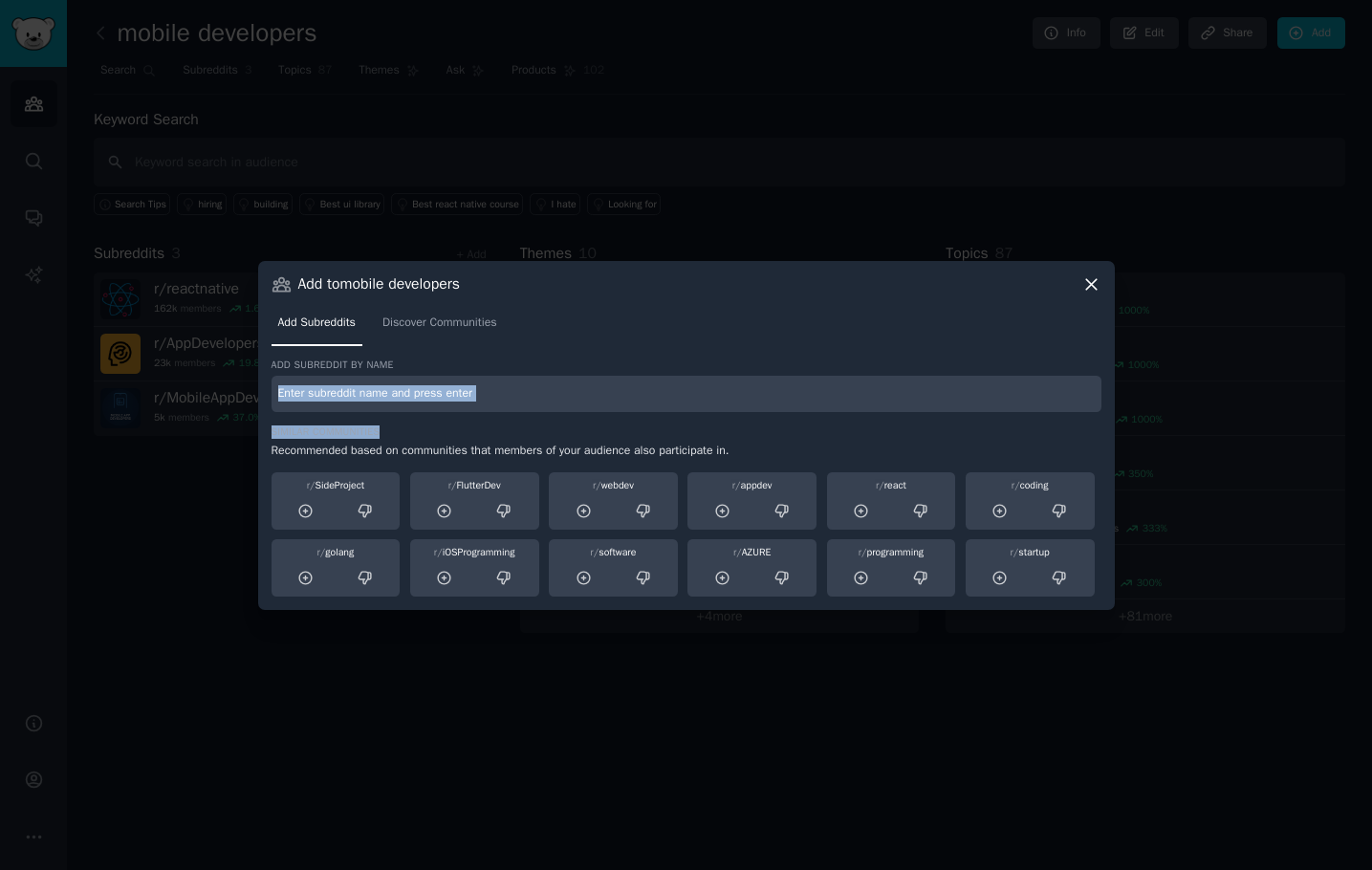click at bounding box center (686, 394) 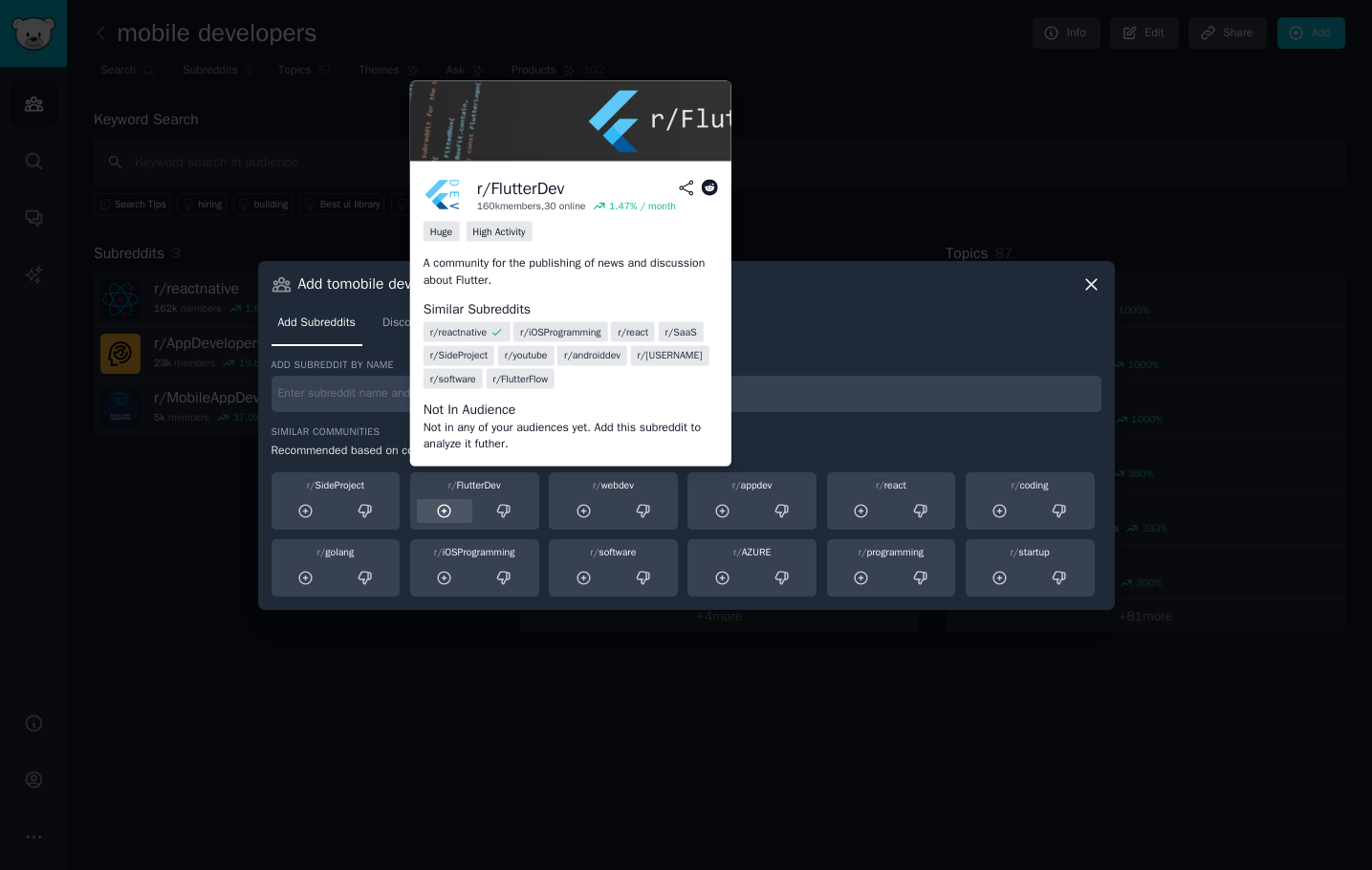 click 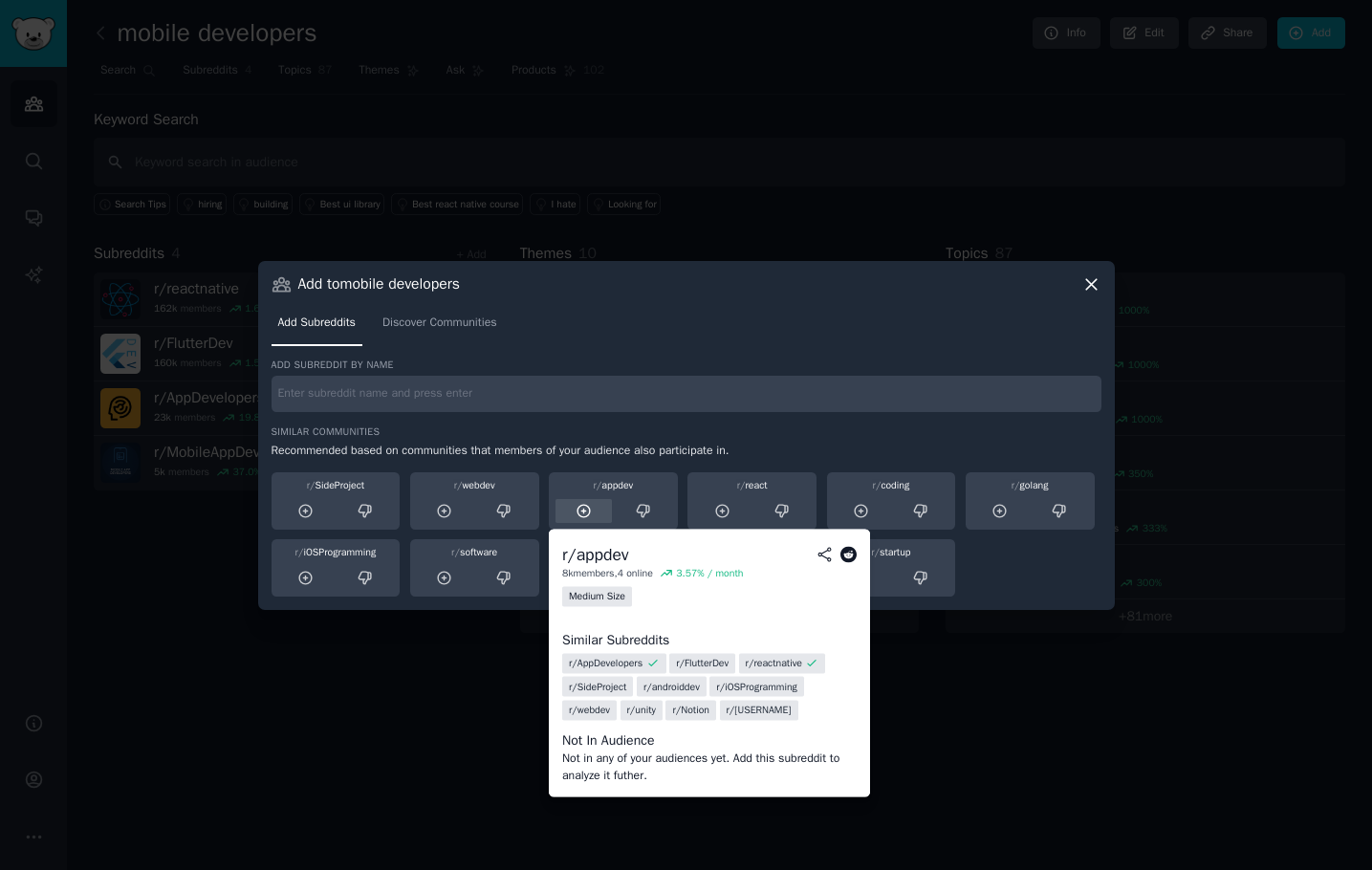 click 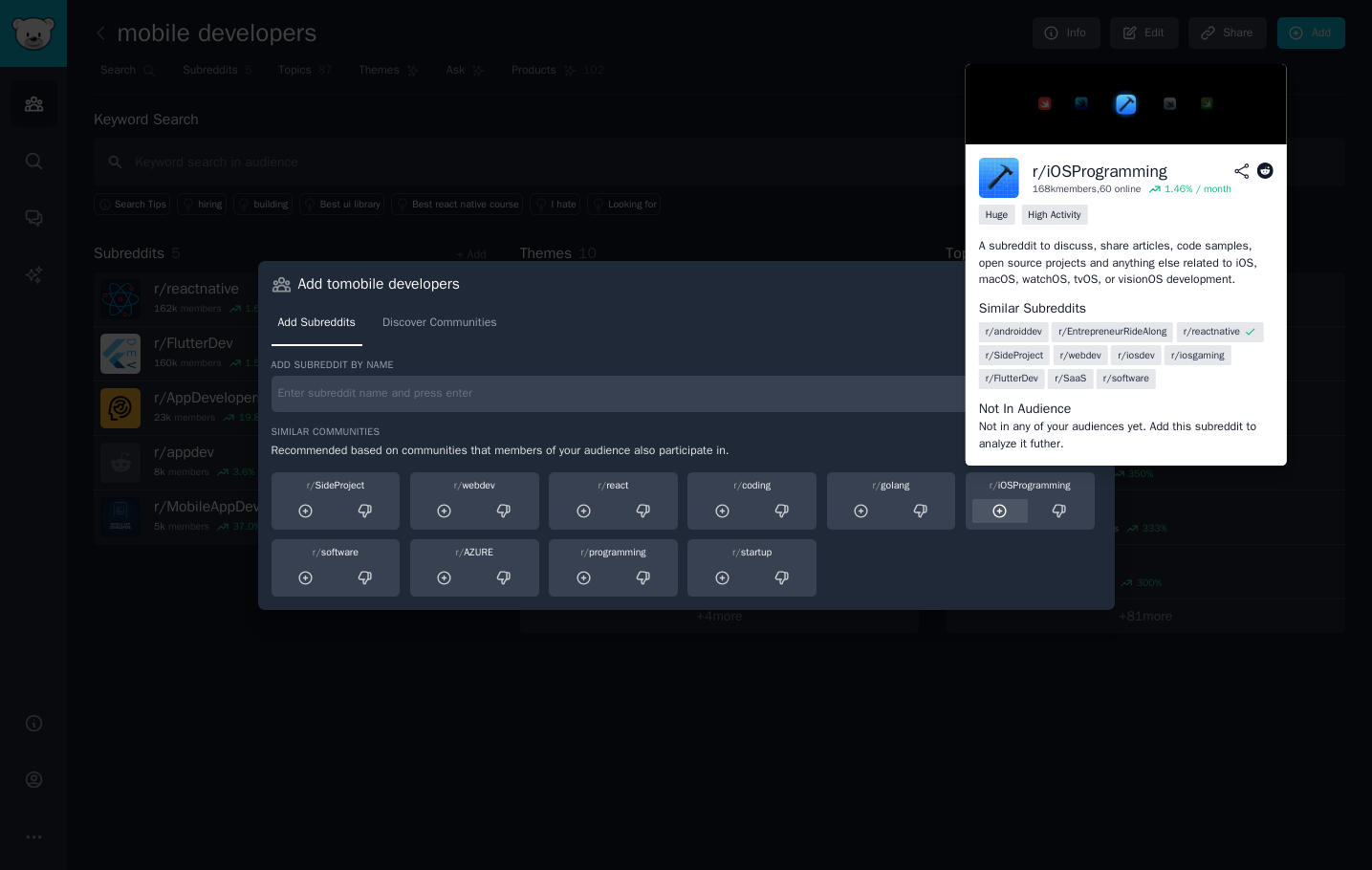 click 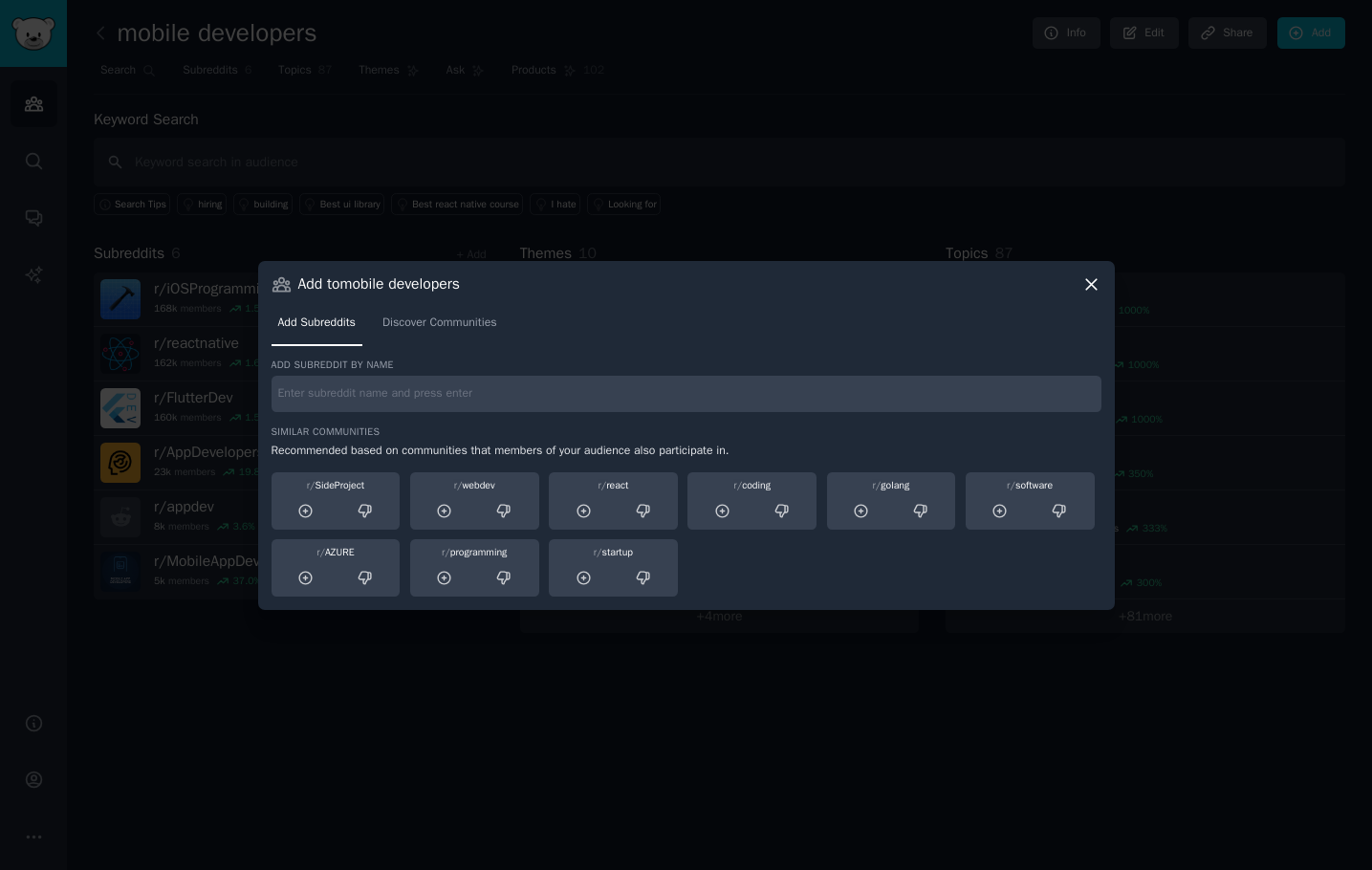 click 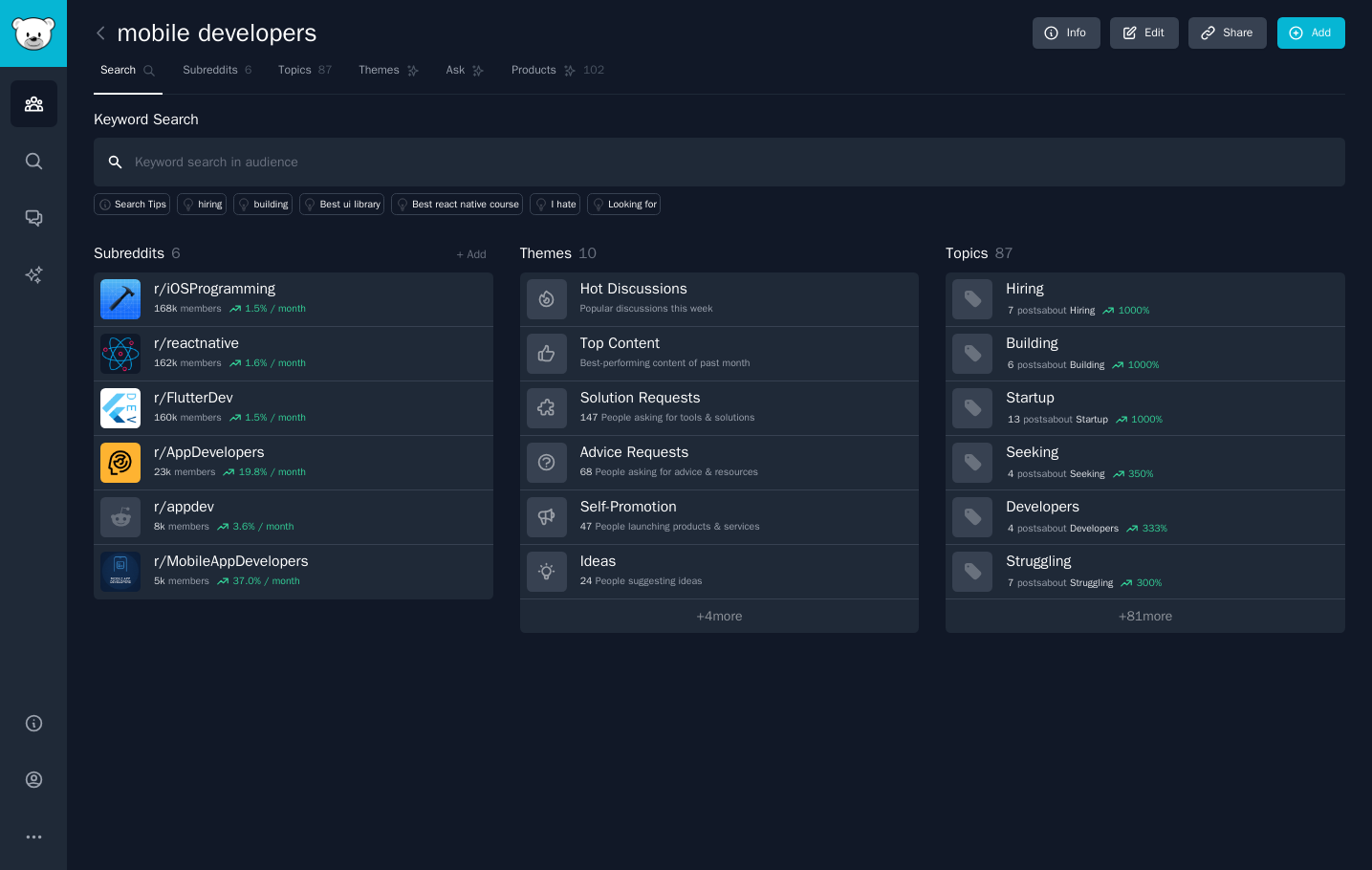 click at bounding box center [719, 162] 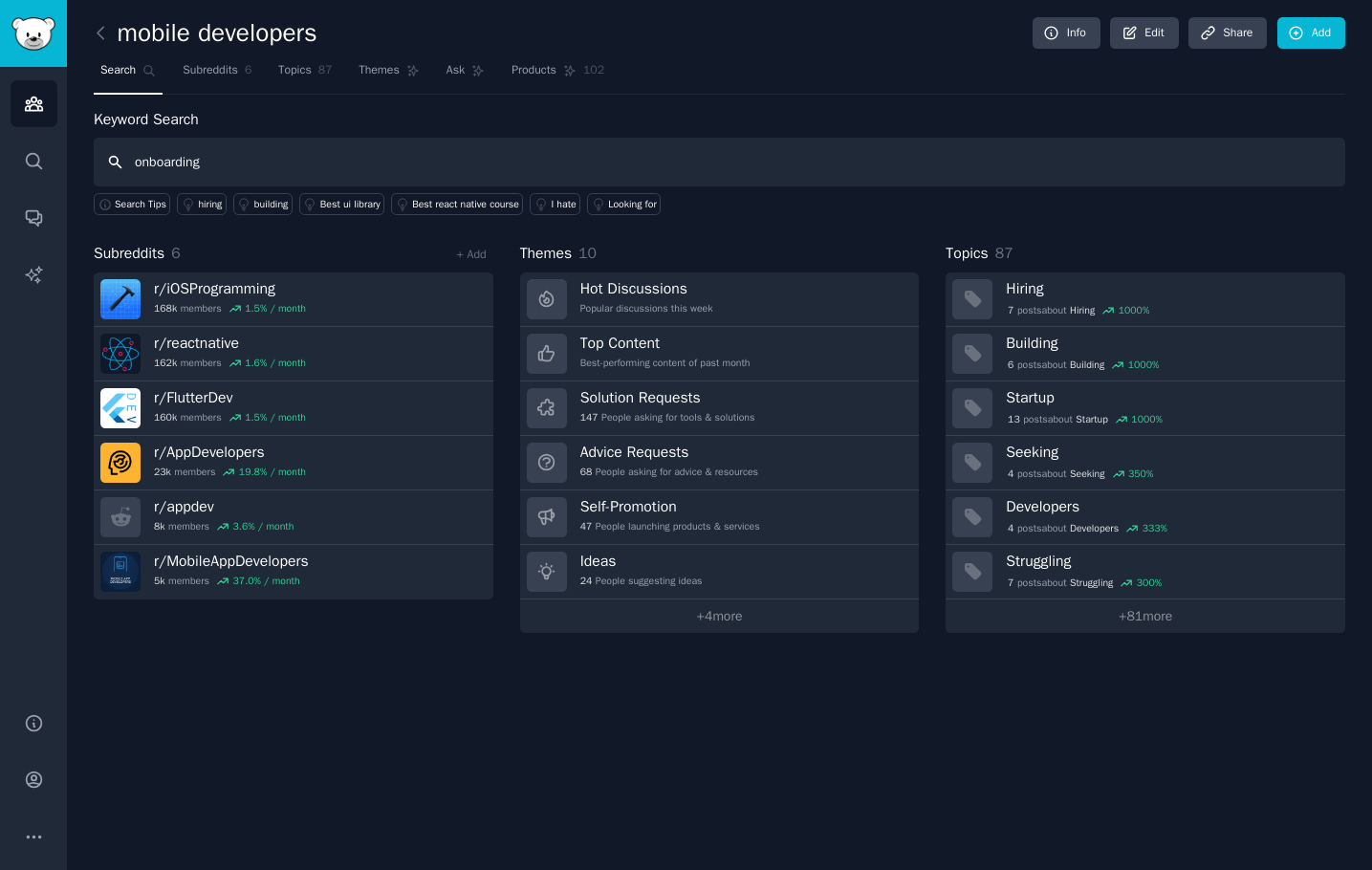 type on "onboarding" 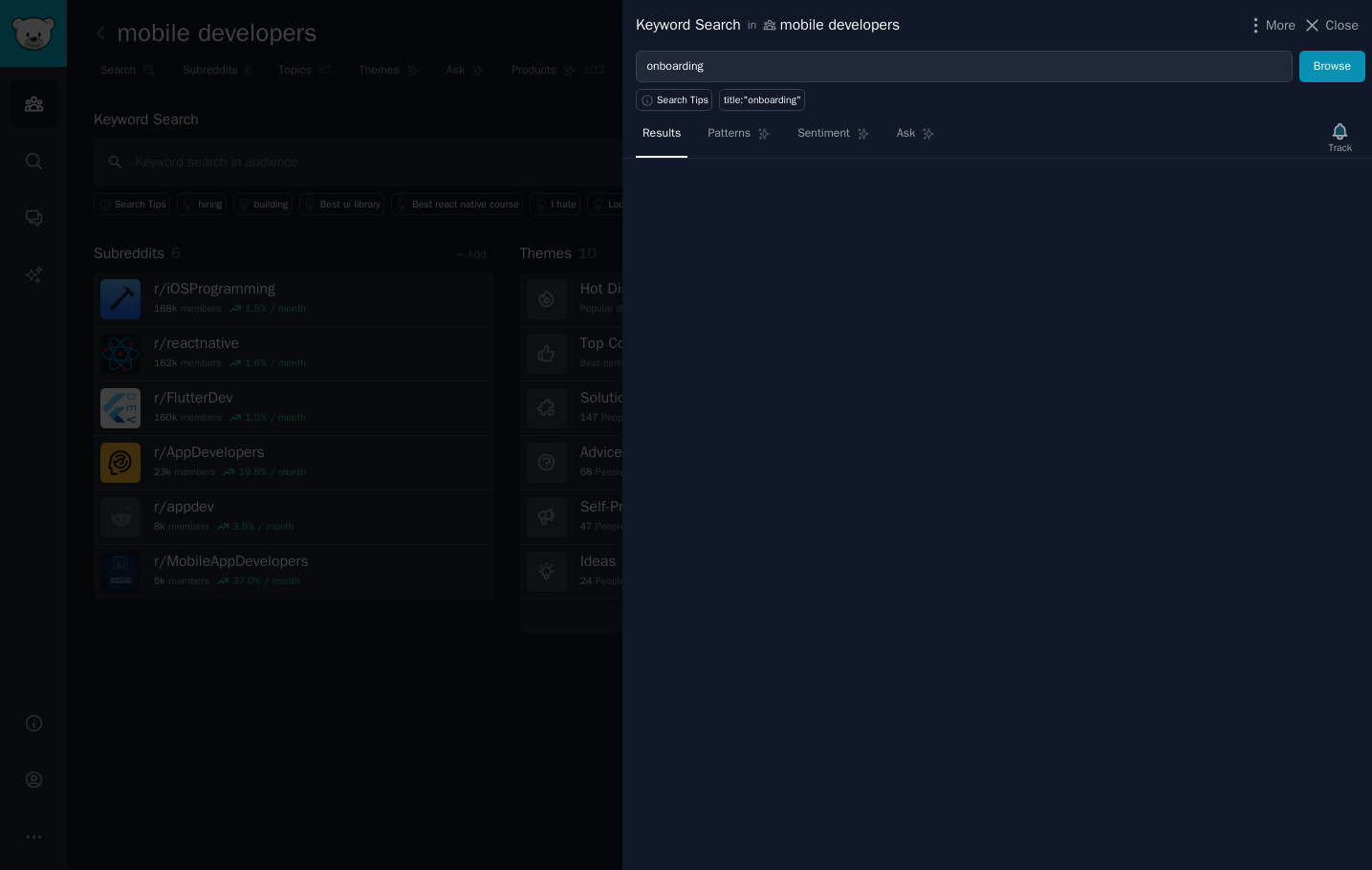 type 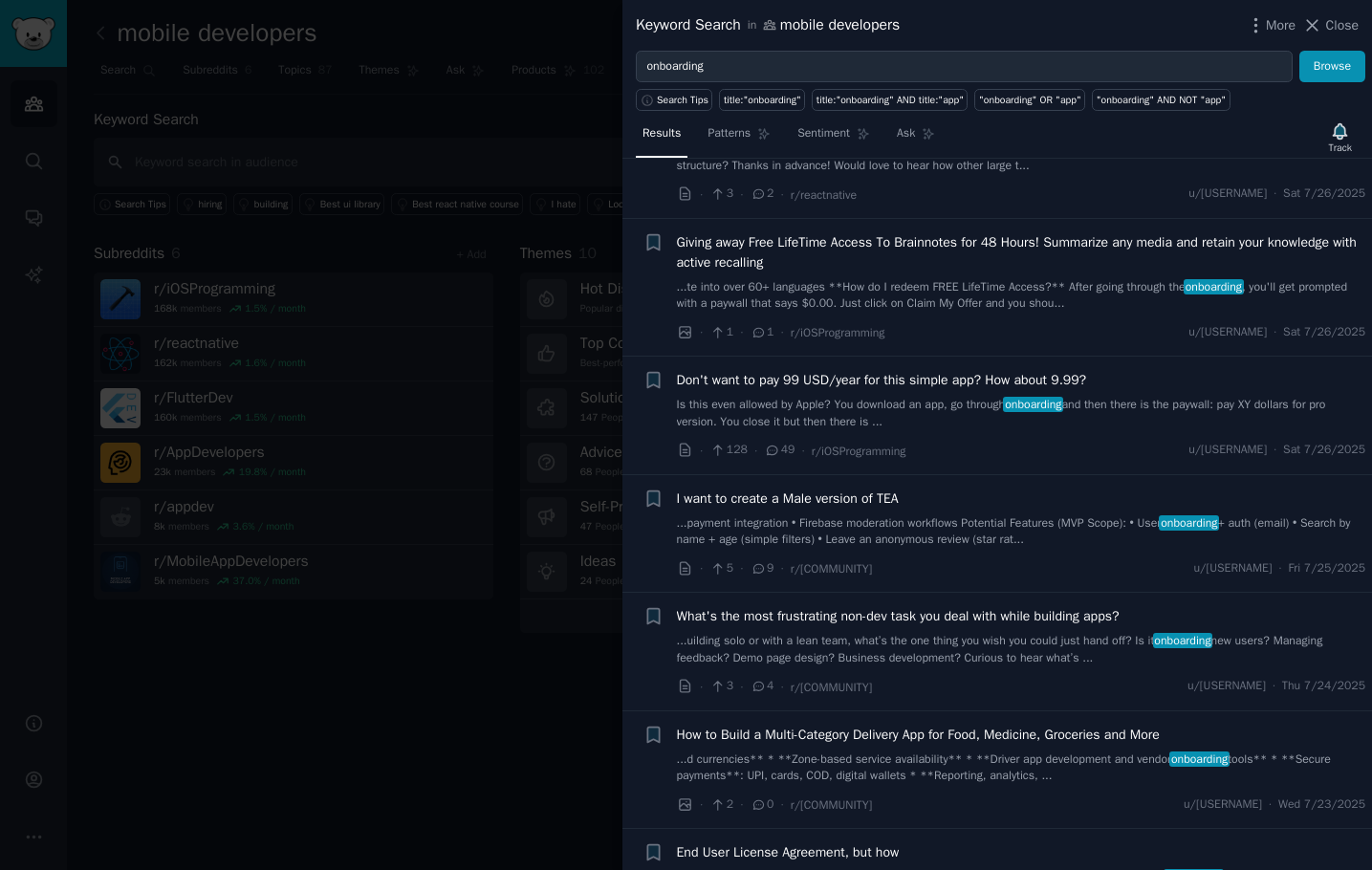 scroll, scrollTop: 1530, scrollLeft: 0, axis: vertical 